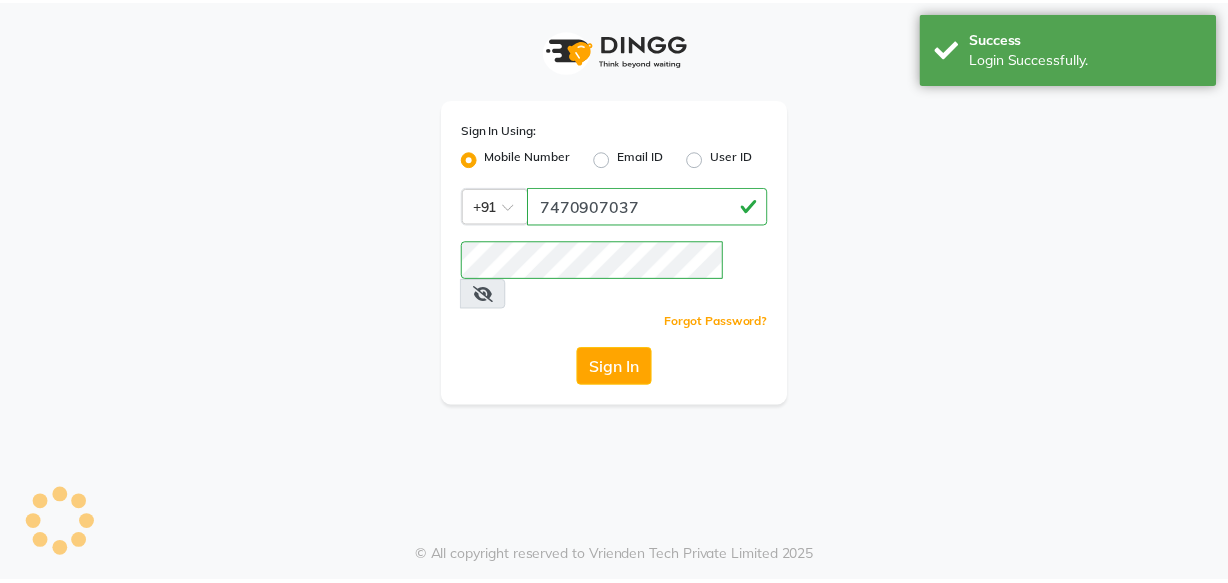 scroll, scrollTop: 0, scrollLeft: 0, axis: both 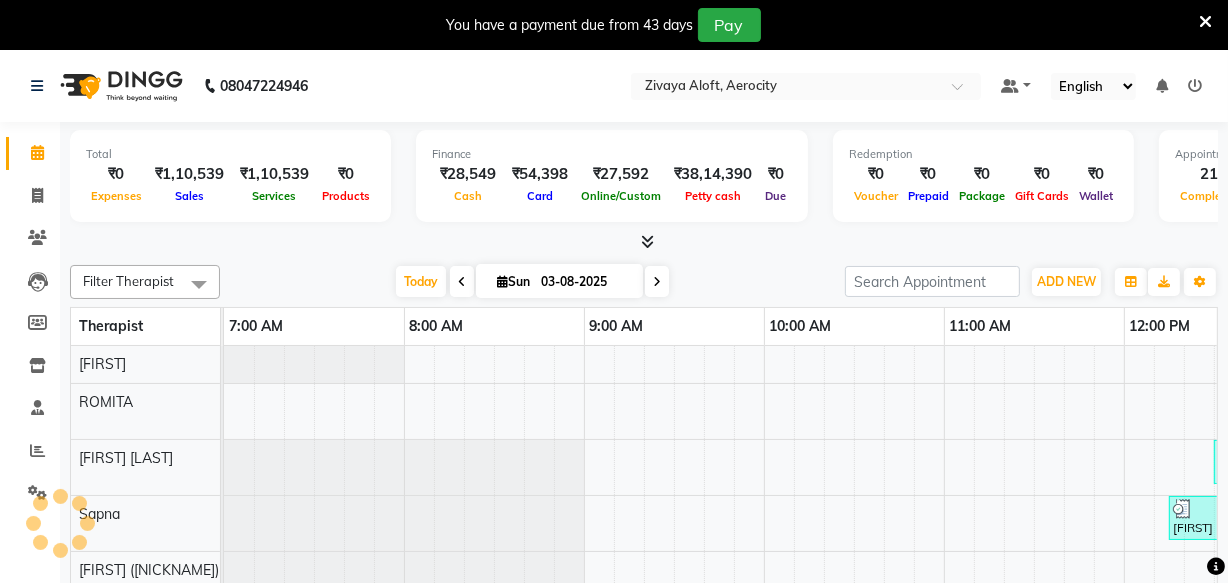 click at bounding box center [1205, 22] 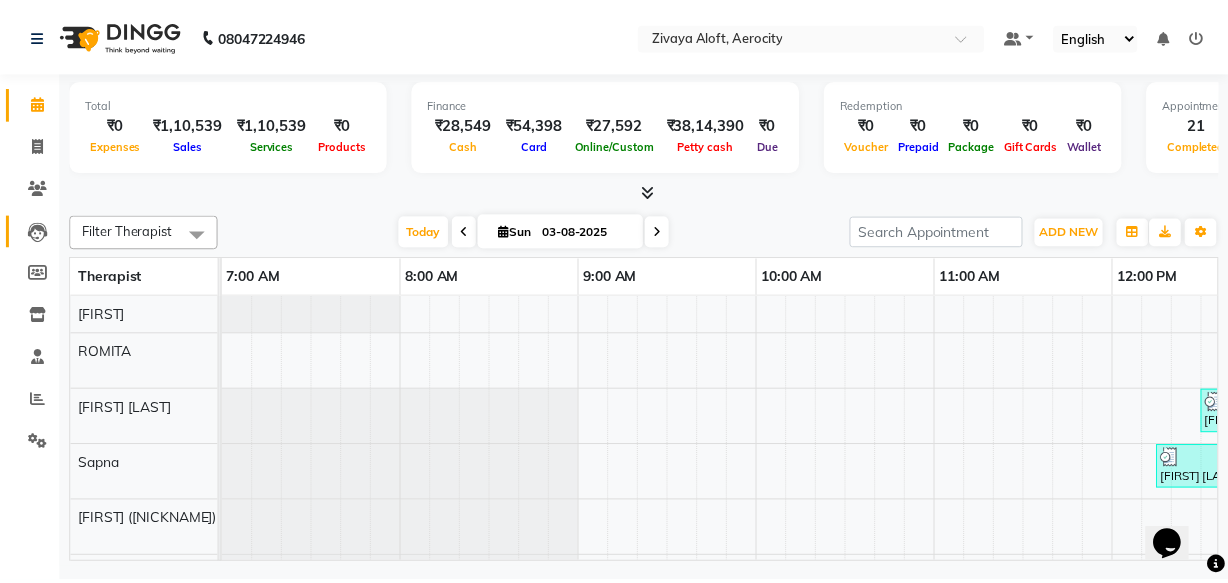 scroll, scrollTop: 0, scrollLeft: 0, axis: both 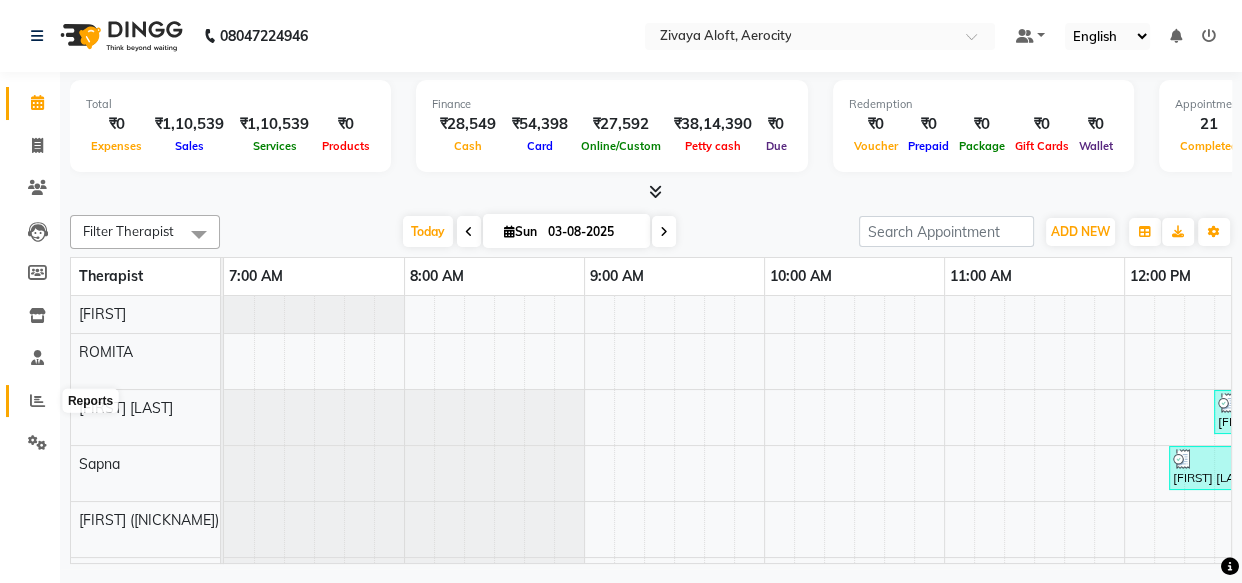 click 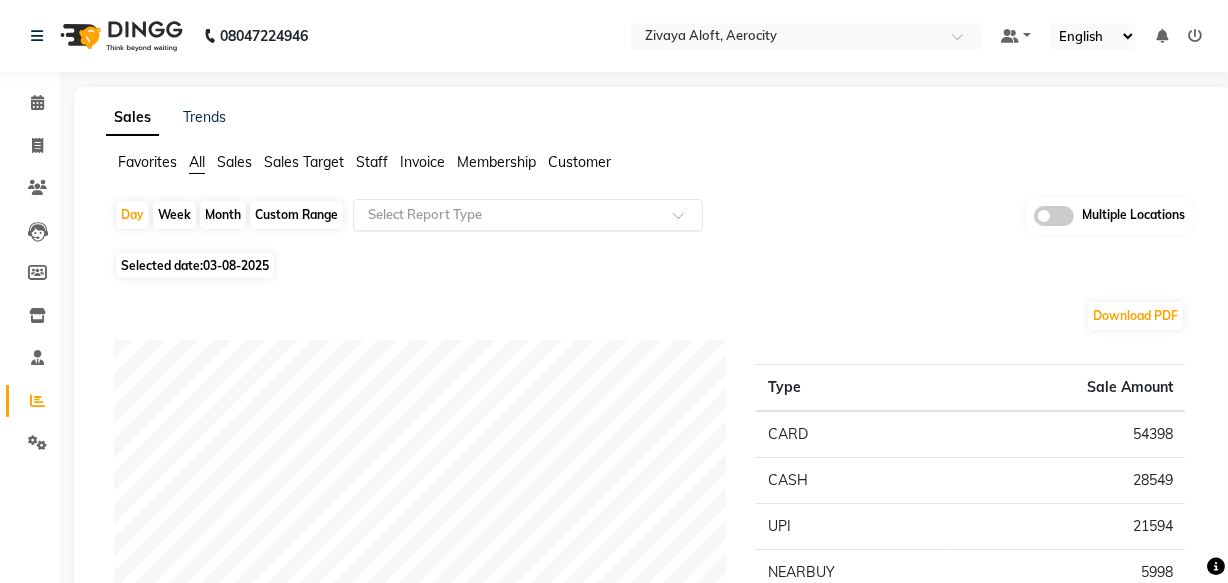 click 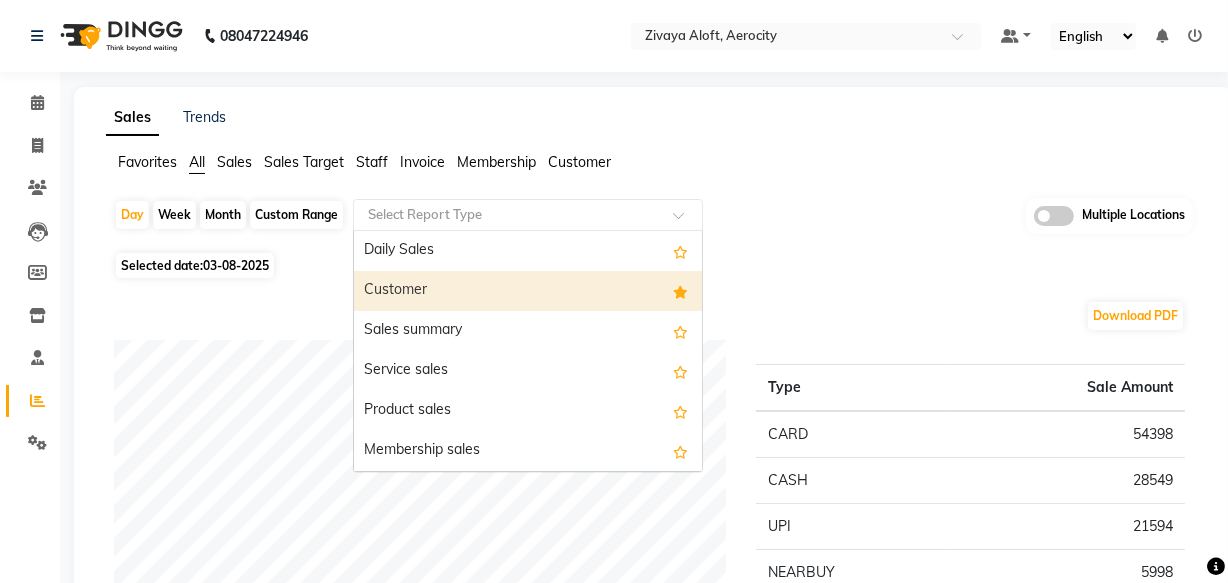 click on "Customer" at bounding box center [528, 291] 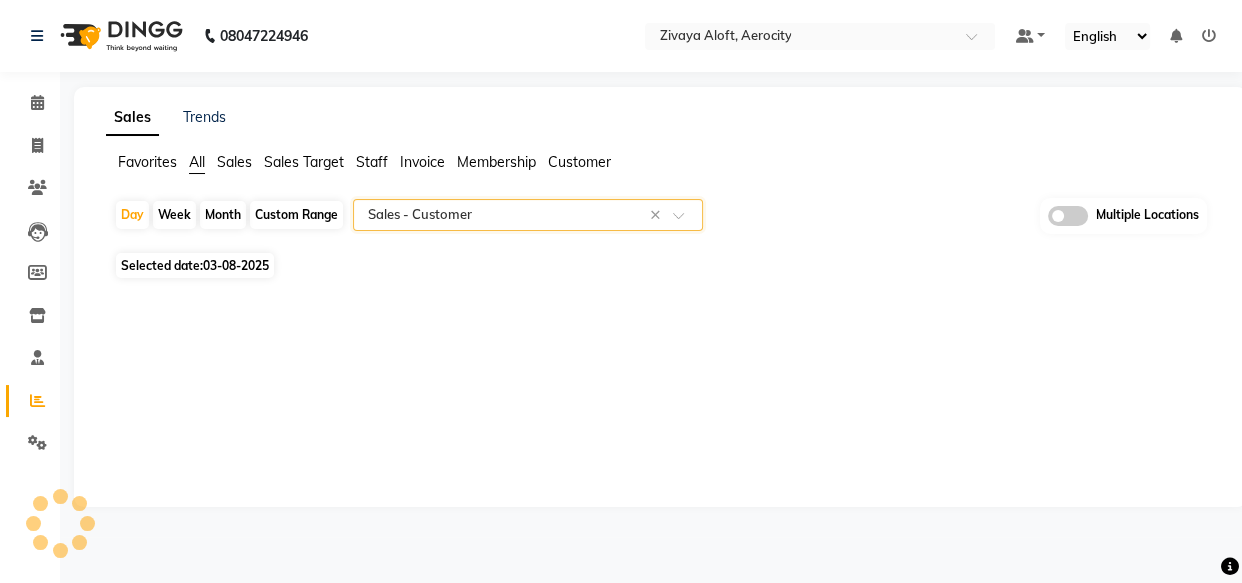 select on "full_report" 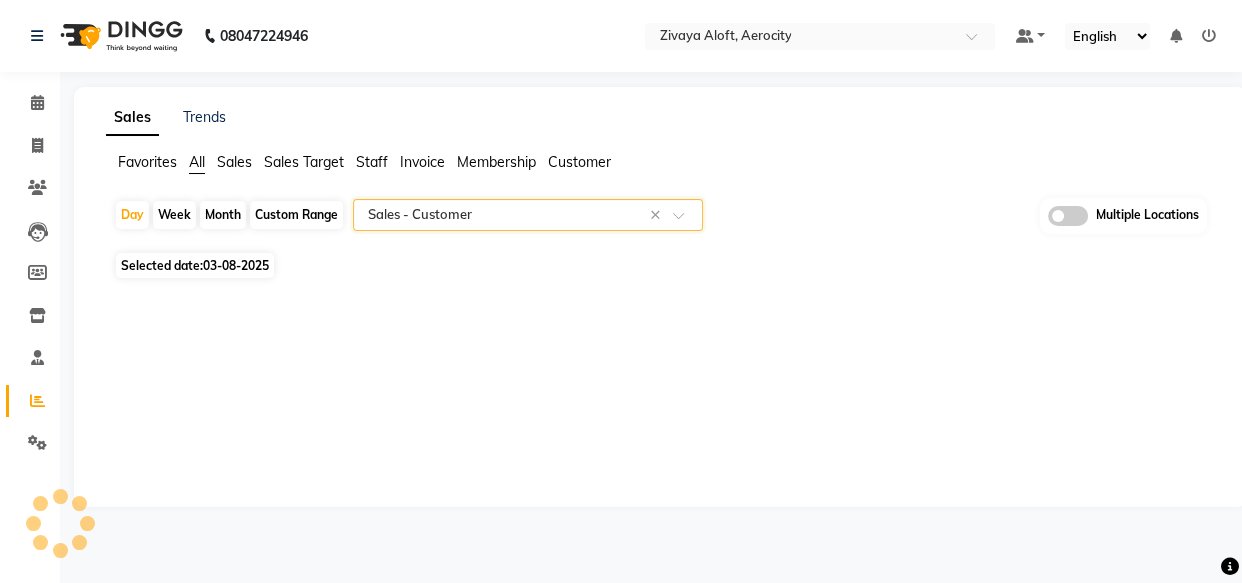 select on "csv" 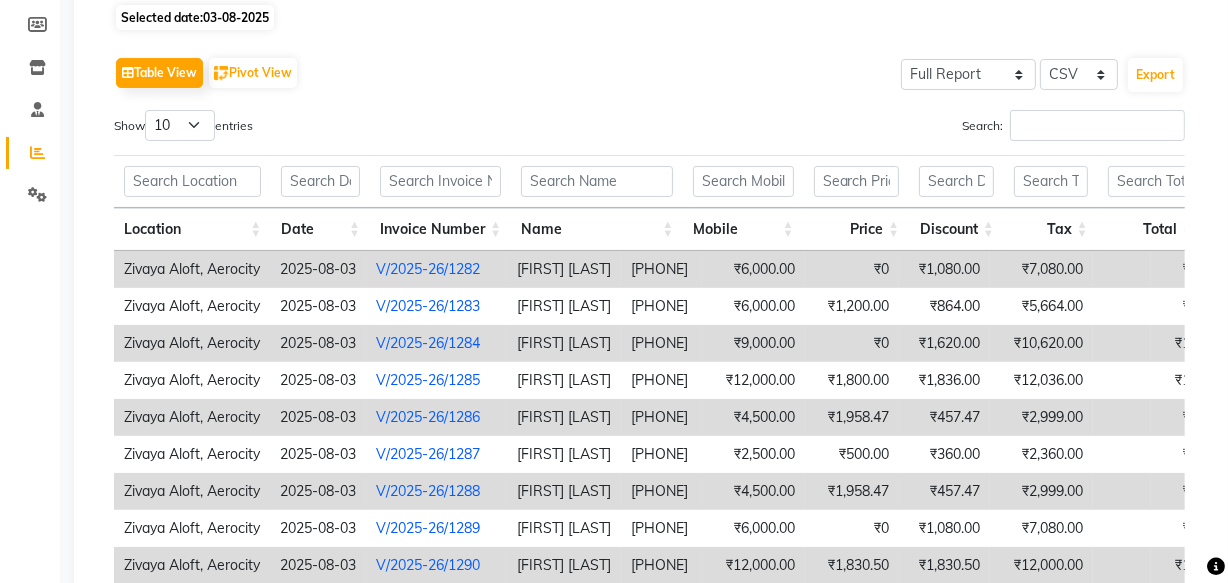 scroll, scrollTop: 272, scrollLeft: 0, axis: vertical 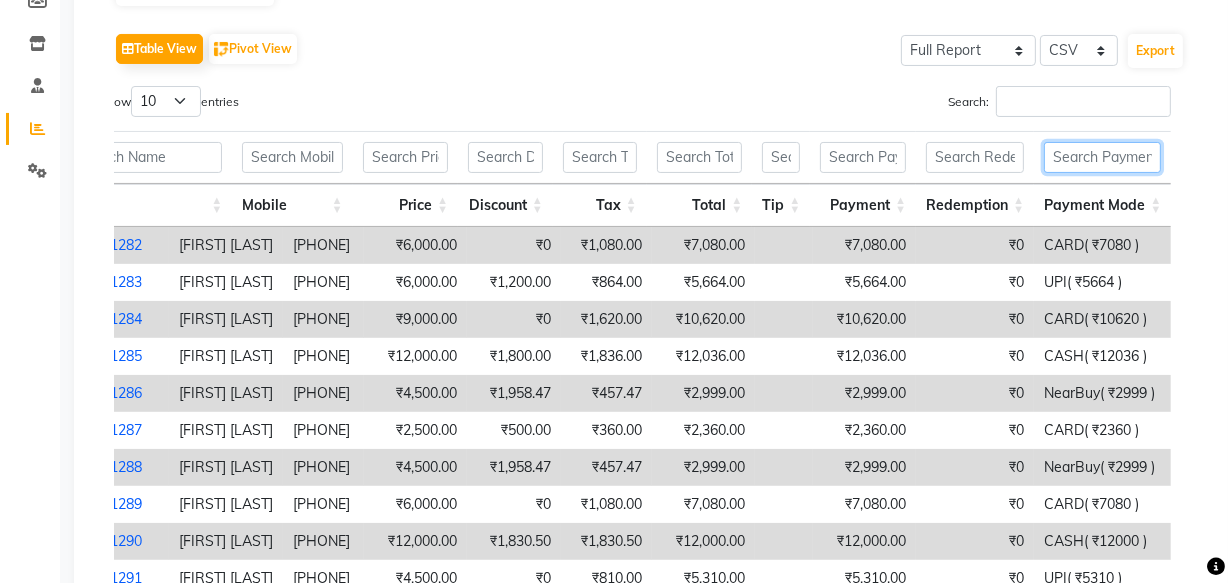 click at bounding box center [1102, 157] 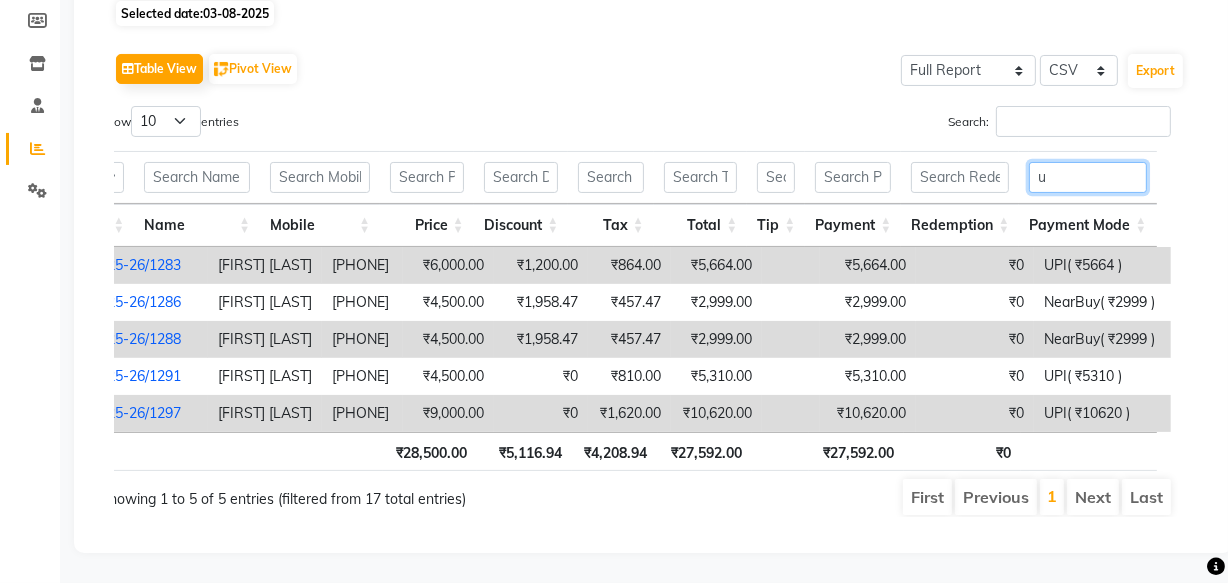 scroll, scrollTop: 0, scrollLeft: 347, axis: horizontal 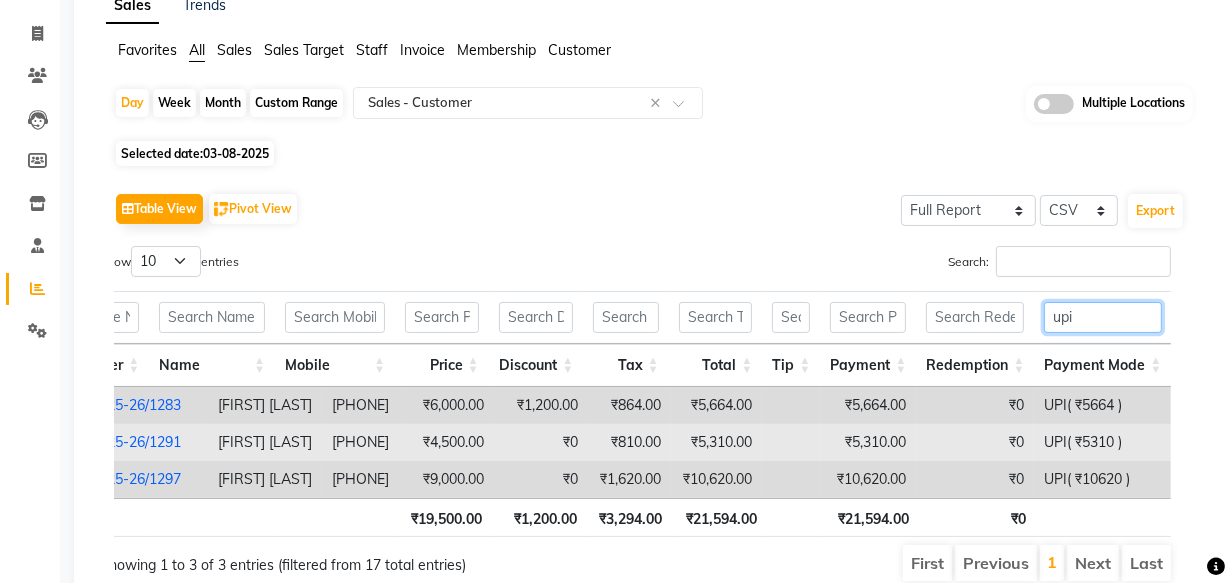 type on "upi" 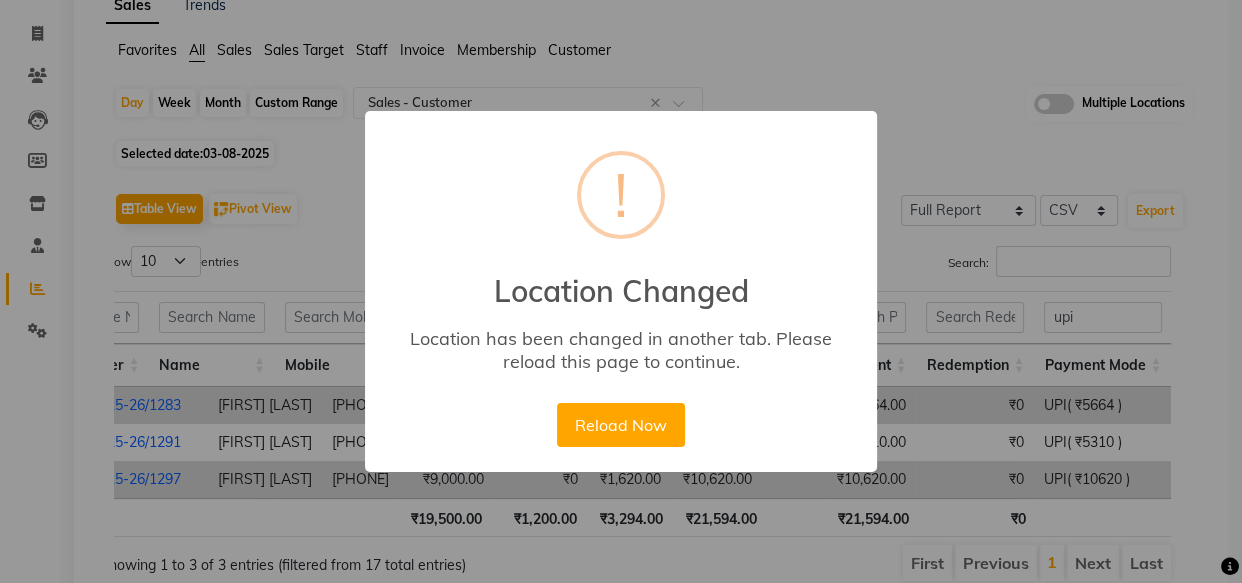 scroll, scrollTop: 0, scrollLeft: 333, axis: horizontal 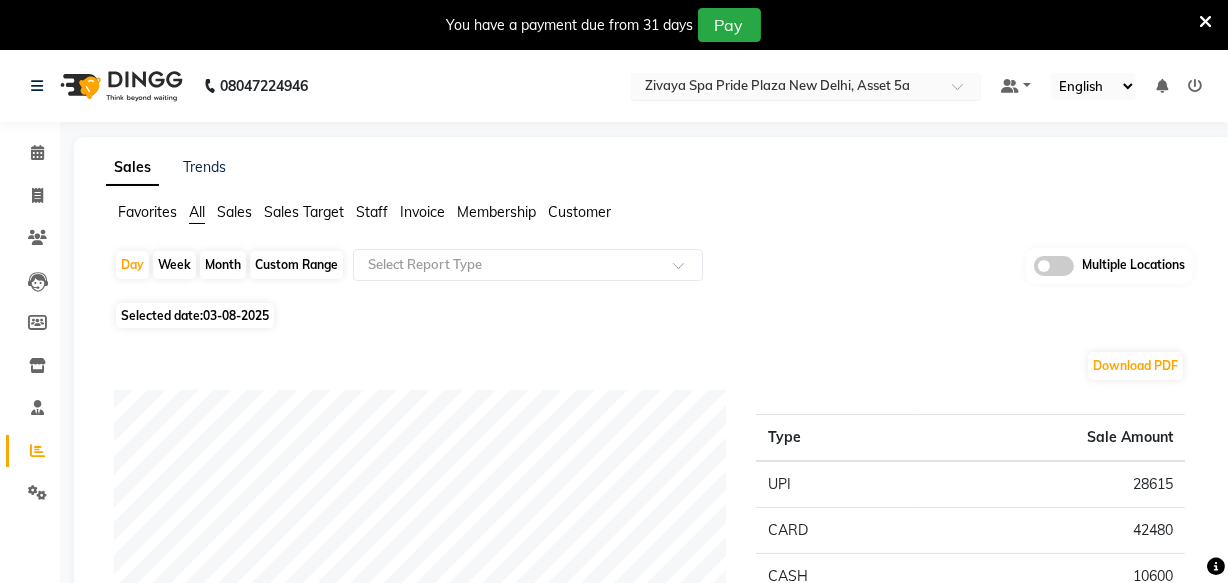 click on "Zivaya Spa Pride Plaza New Delhi, Asset 5a" at bounding box center (777, 85) 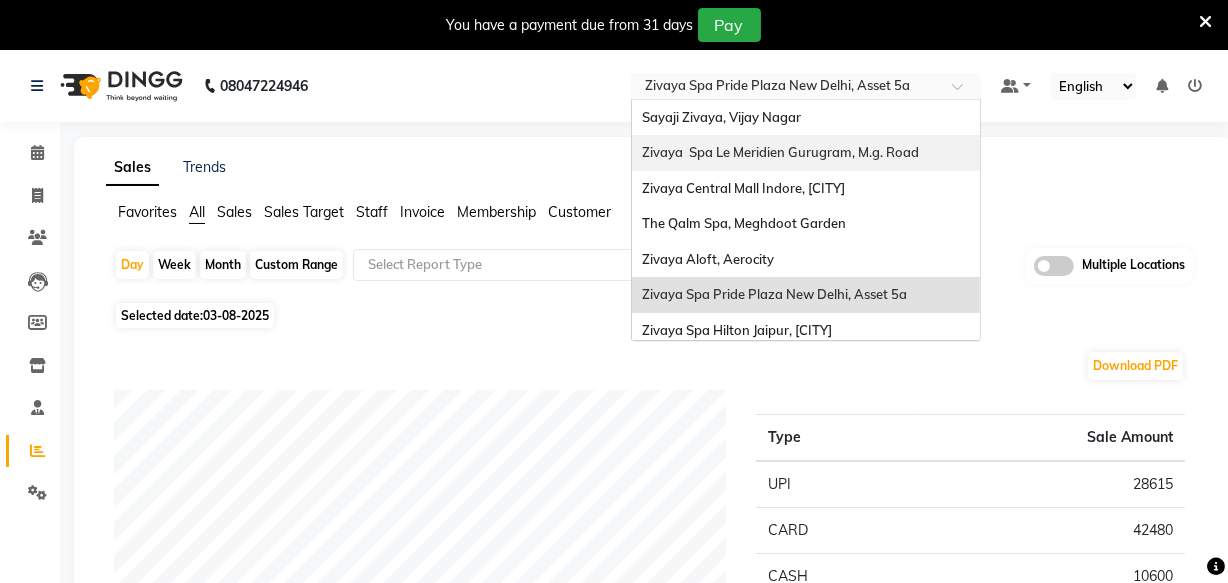 click on "Zivaya  Spa Le Meridien Gurugram, M.g. Road" at bounding box center [780, 152] 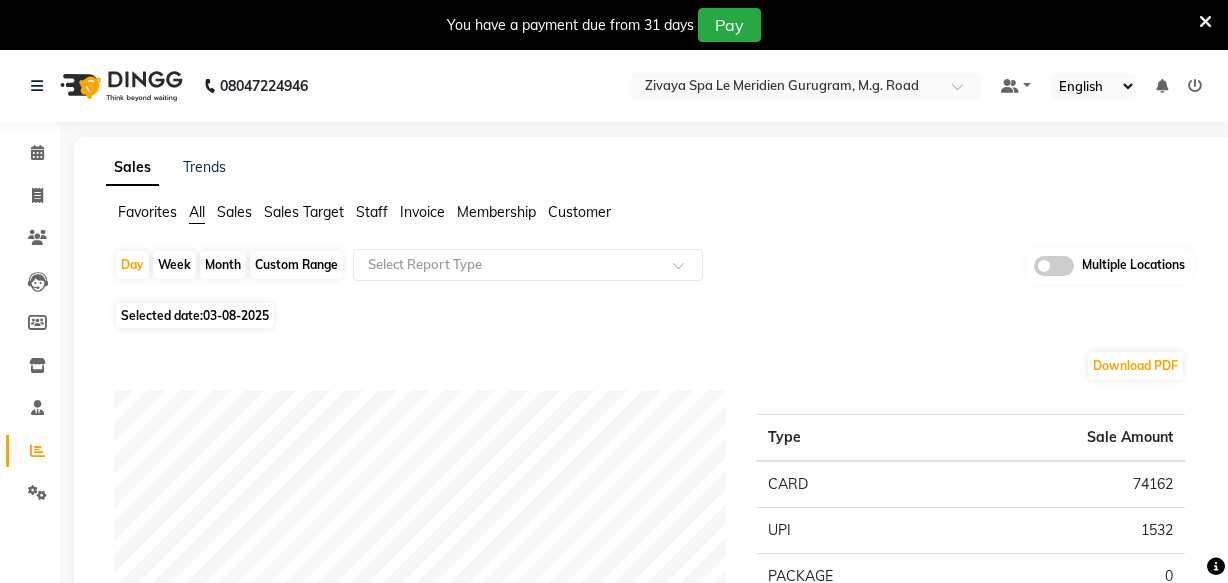 scroll, scrollTop: 0, scrollLeft: 0, axis: both 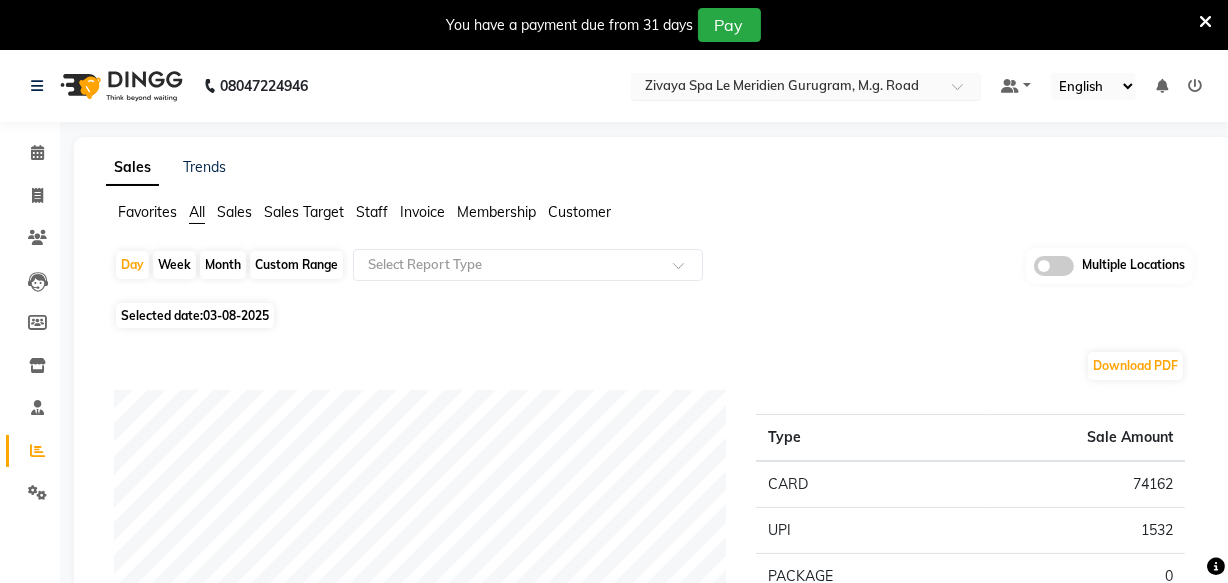 click at bounding box center (786, 88) 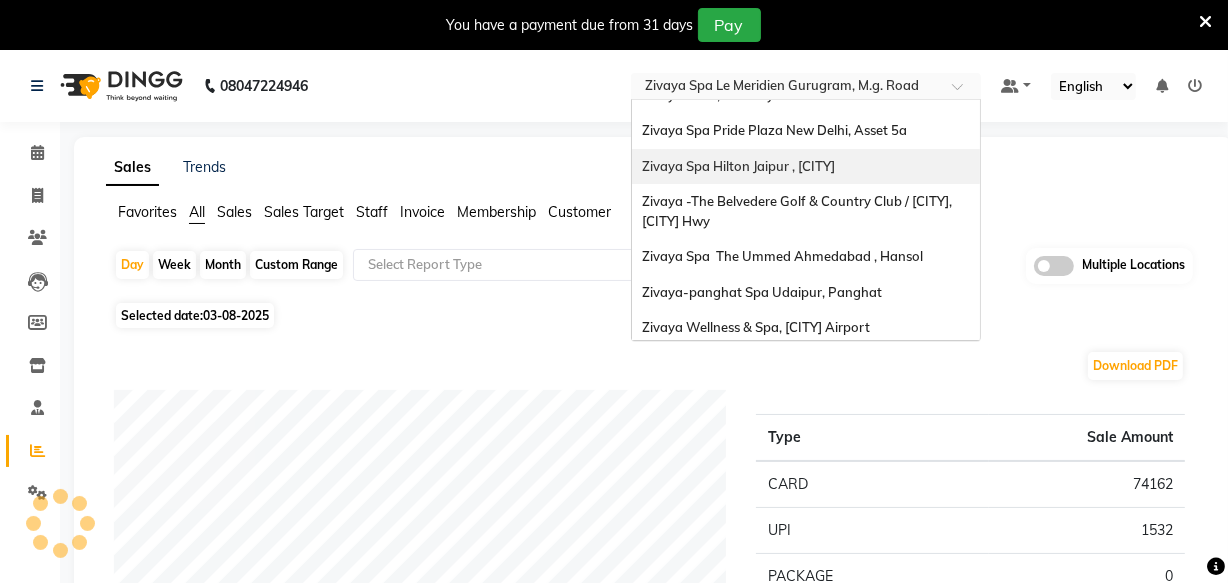 scroll, scrollTop: 205, scrollLeft: 0, axis: vertical 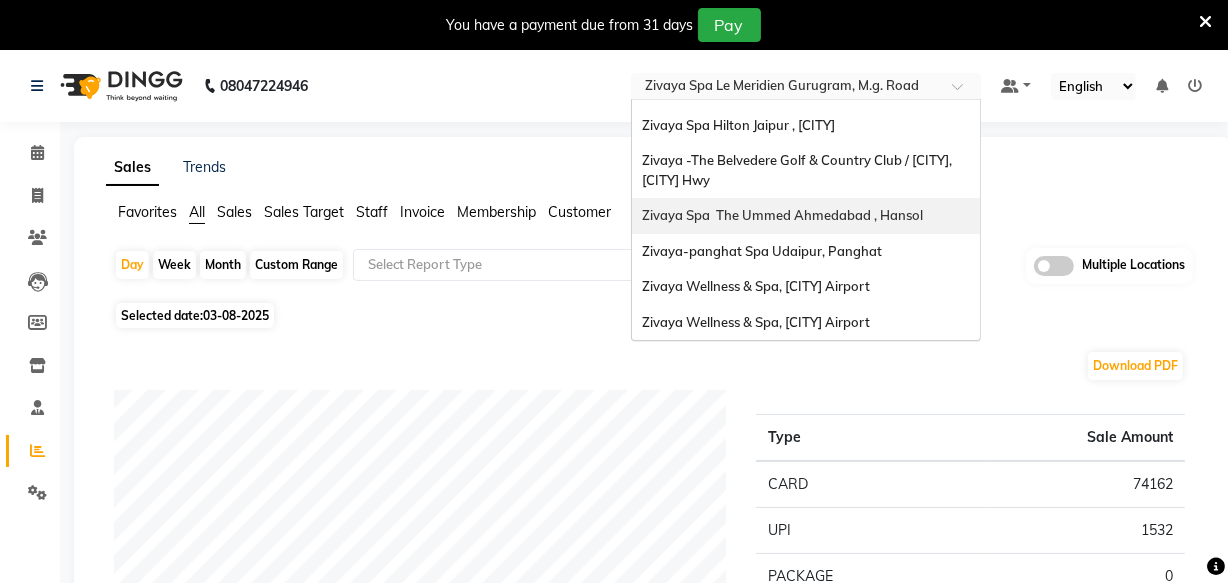 click on "Zivaya Spa  The Ummed Ahmedabad , Hansol" at bounding box center [782, 215] 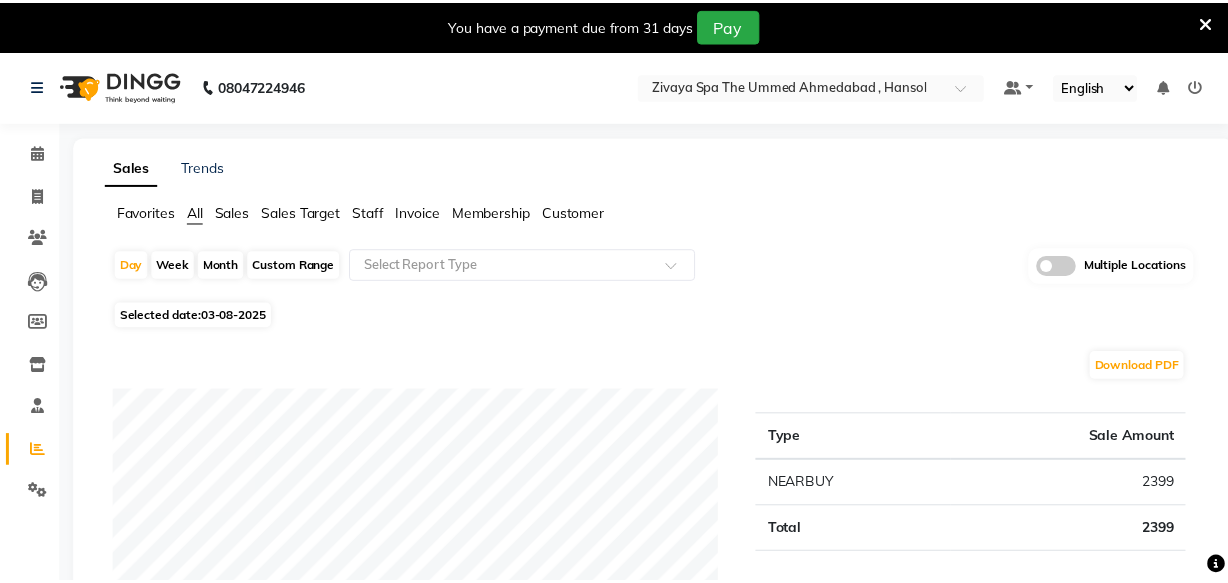 scroll, scrollTop: 0, scrollLeft: 0, axis: both 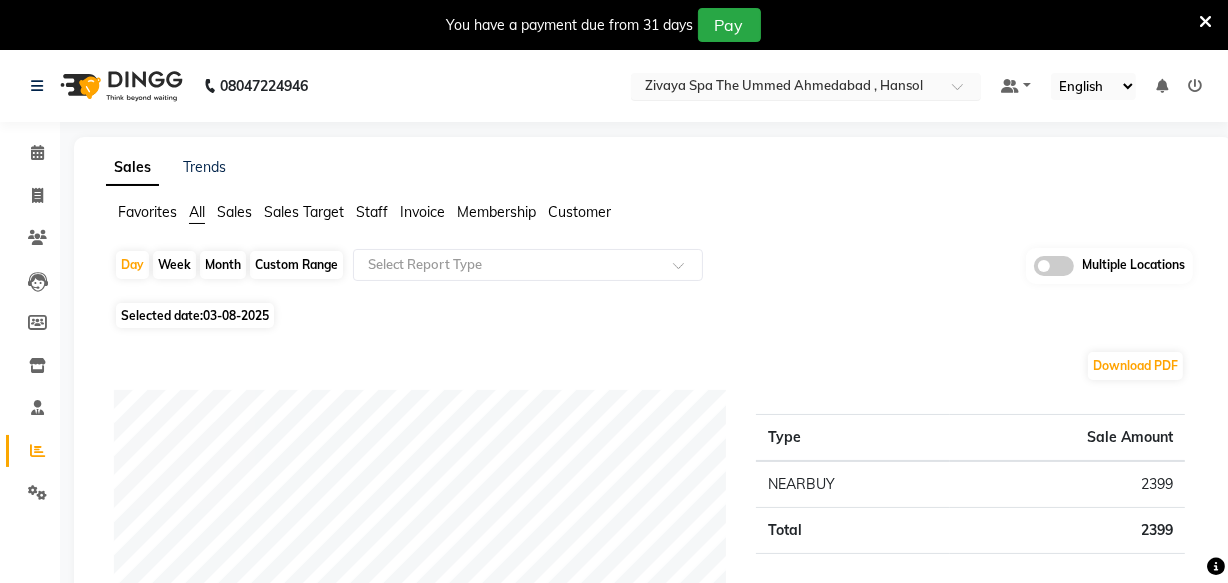 click at bounding box center (786, 88) 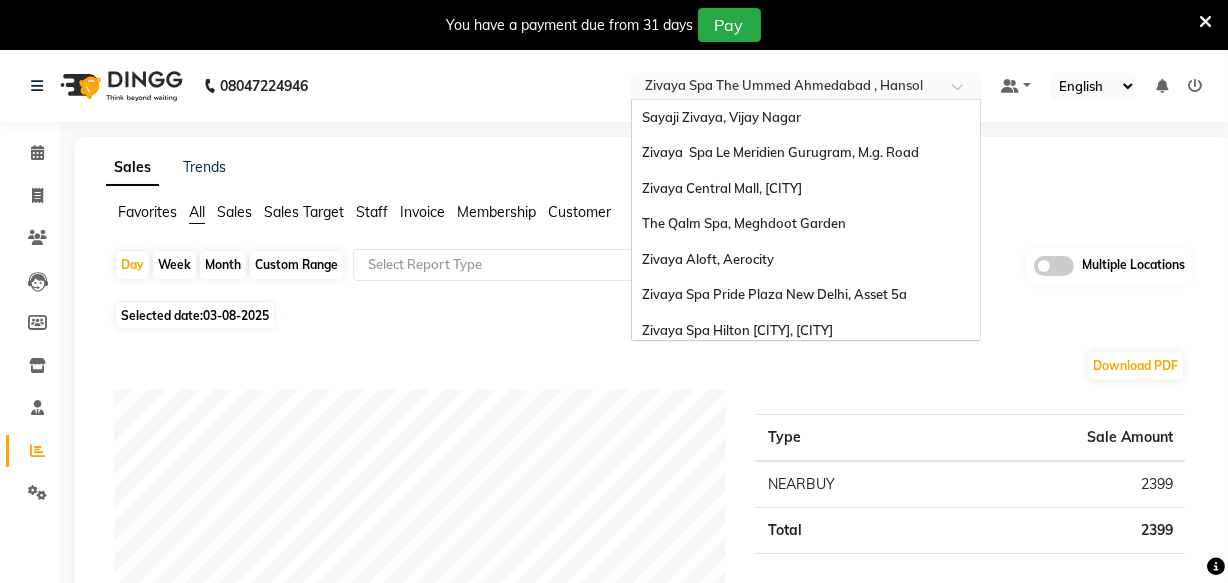 scroll, scrollTop: 205, scrollLeft: 0, axis: vertical 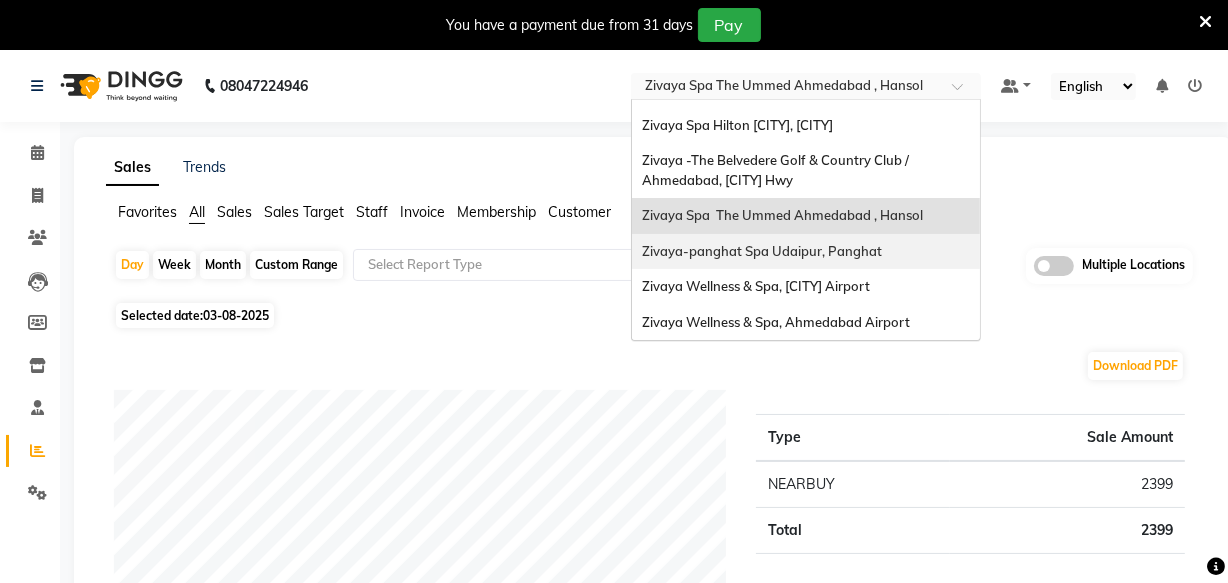 click on "Zivaya-panghat Spa Udaipur, Panghat" at bounding box center (762, 251) 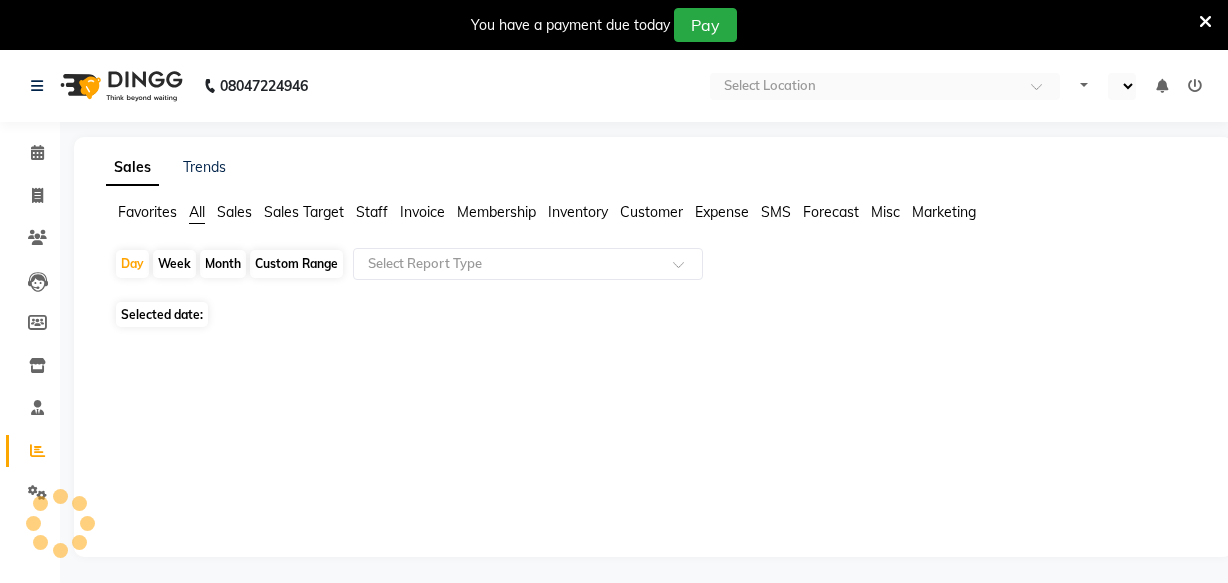 scroll, scrollTop: 0, scrollLeft: 0, axis: both 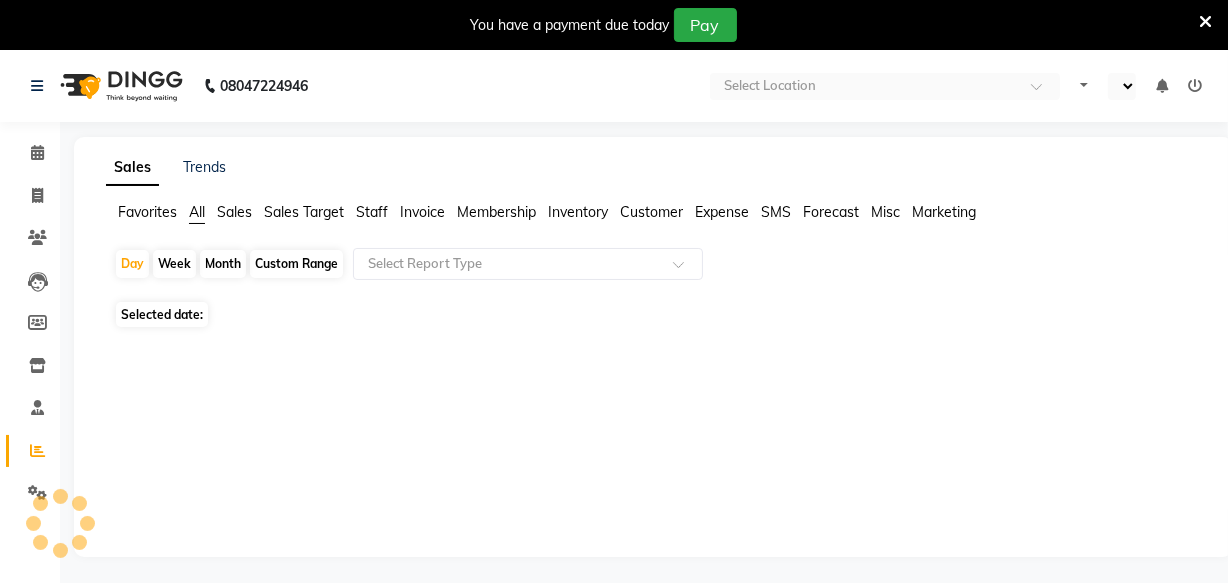 select on "en" 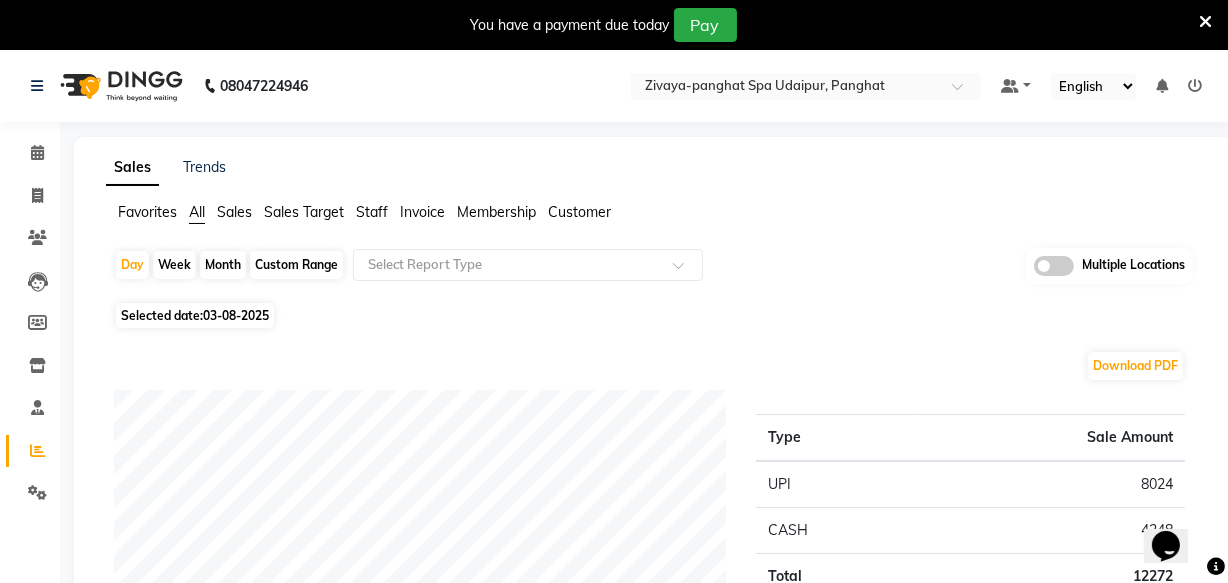 scroll, scrollTop: 0, scrollLeft: 0, axis: both 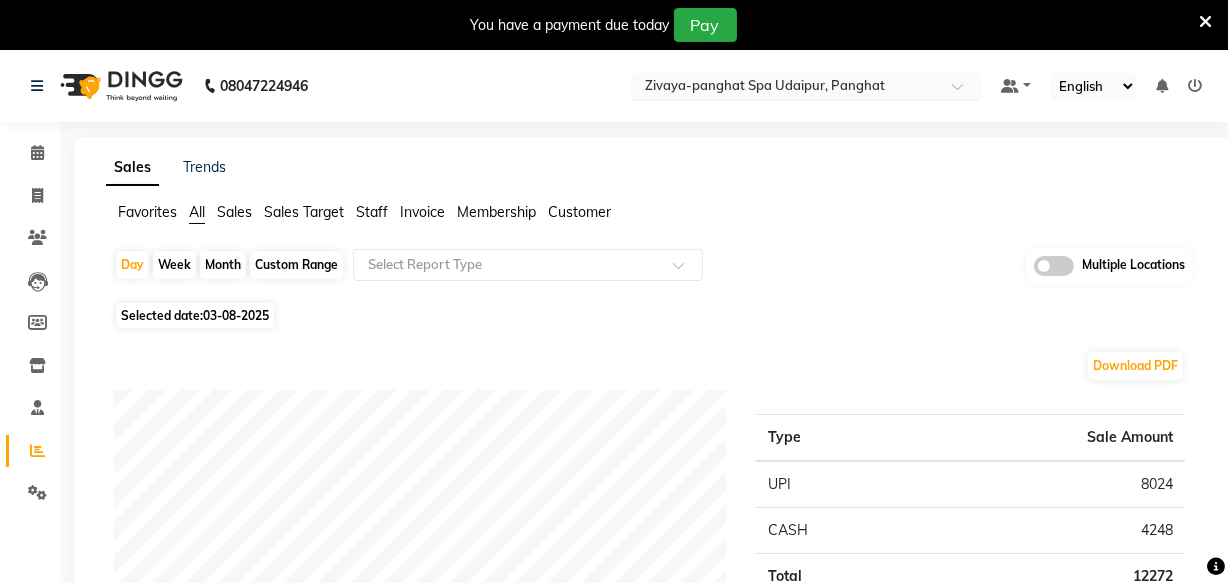 click at bounding box center (786, 88) 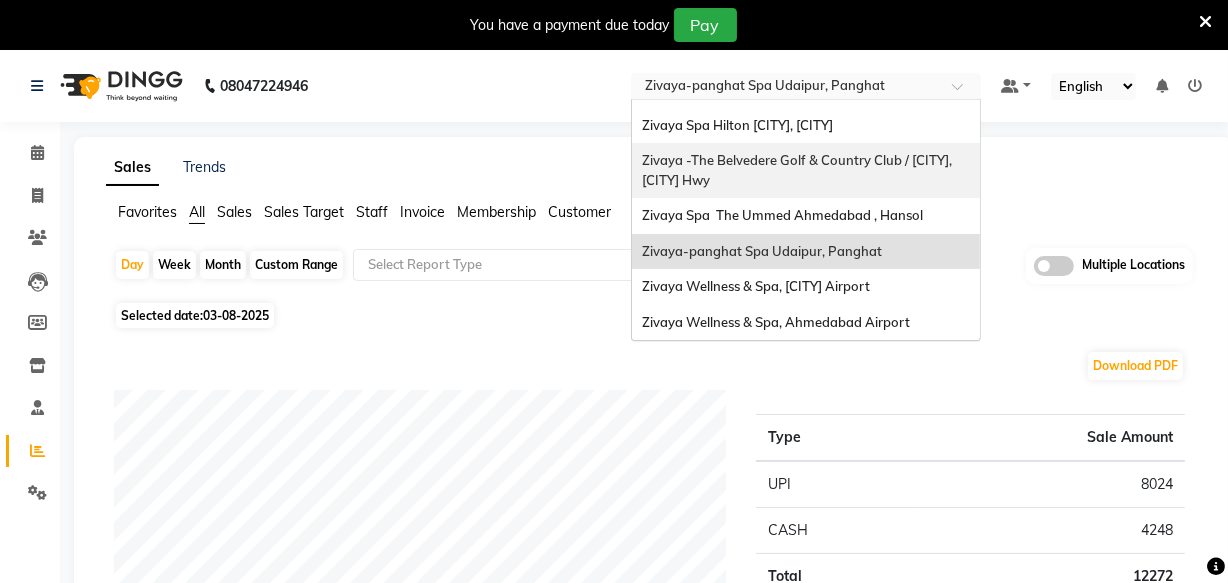 scroll, scrollTop: 0, scrollLeft: 0, axis: both 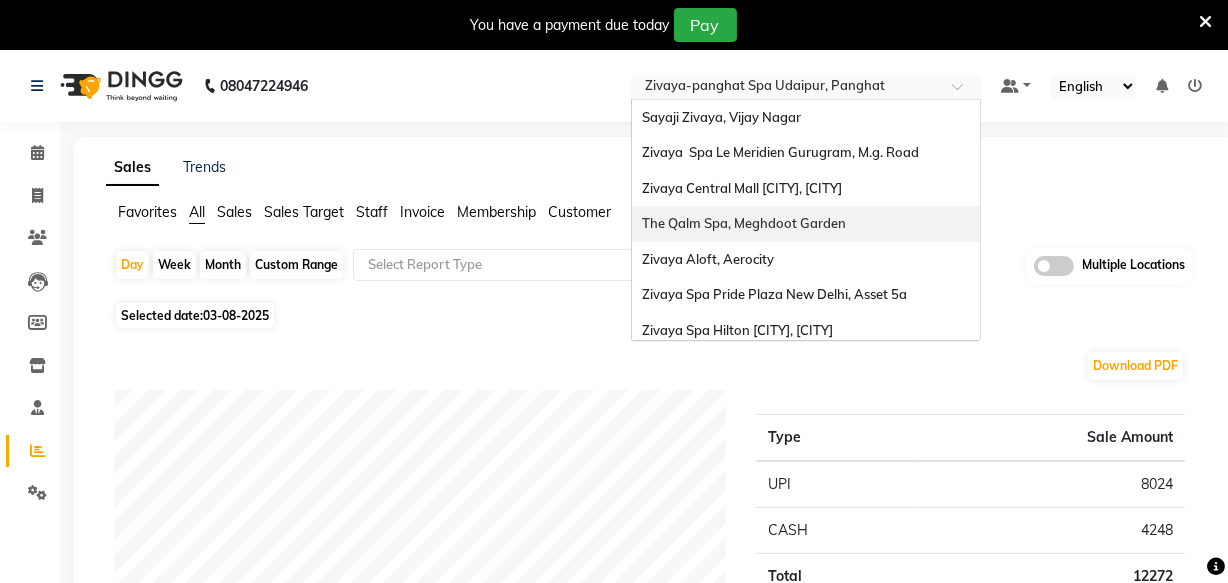click on "The Qalm Spa, Meghdoot Garden" at bounding box center [744, 223] 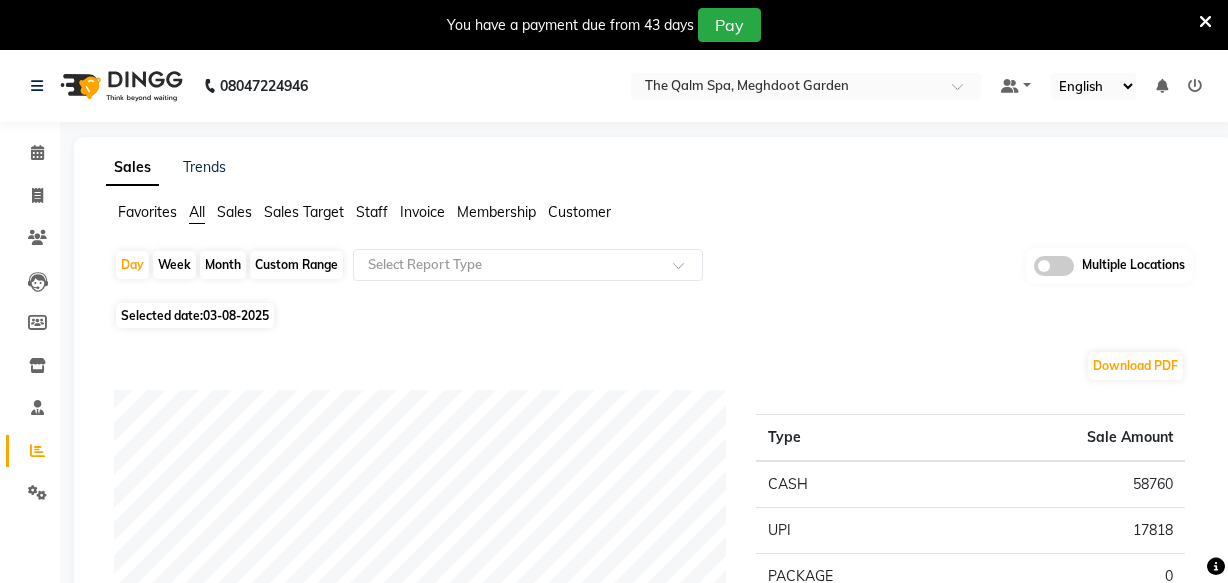scroll, scrollTop: 0, scrollLeft: 0, axis: both 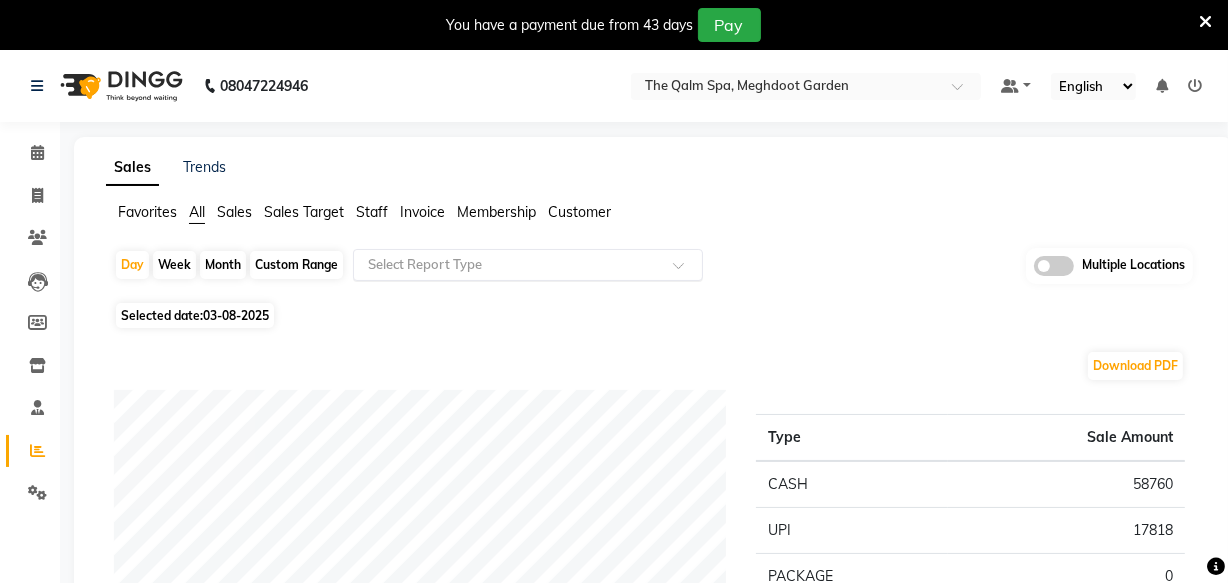click 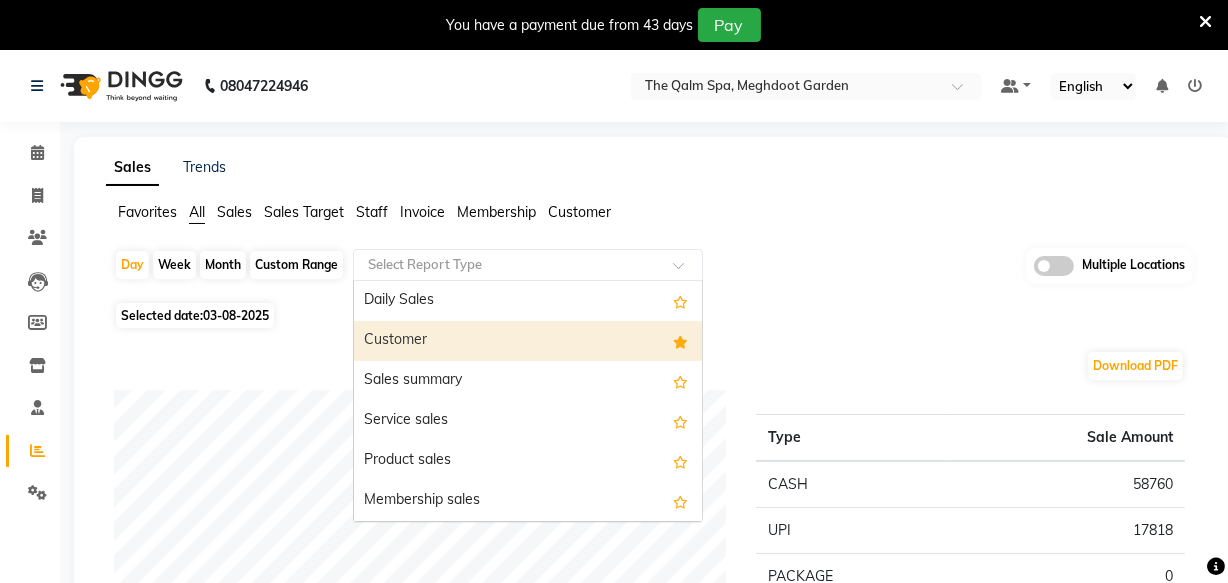 click on "Customer" at bounding box center [528, 341] 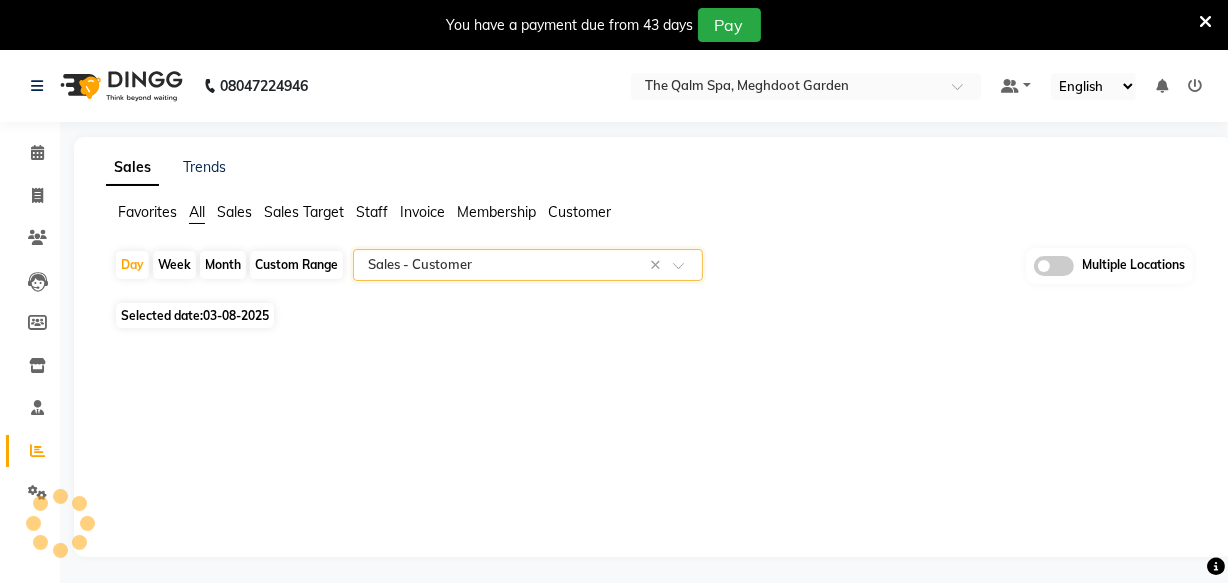 select on "full_report" 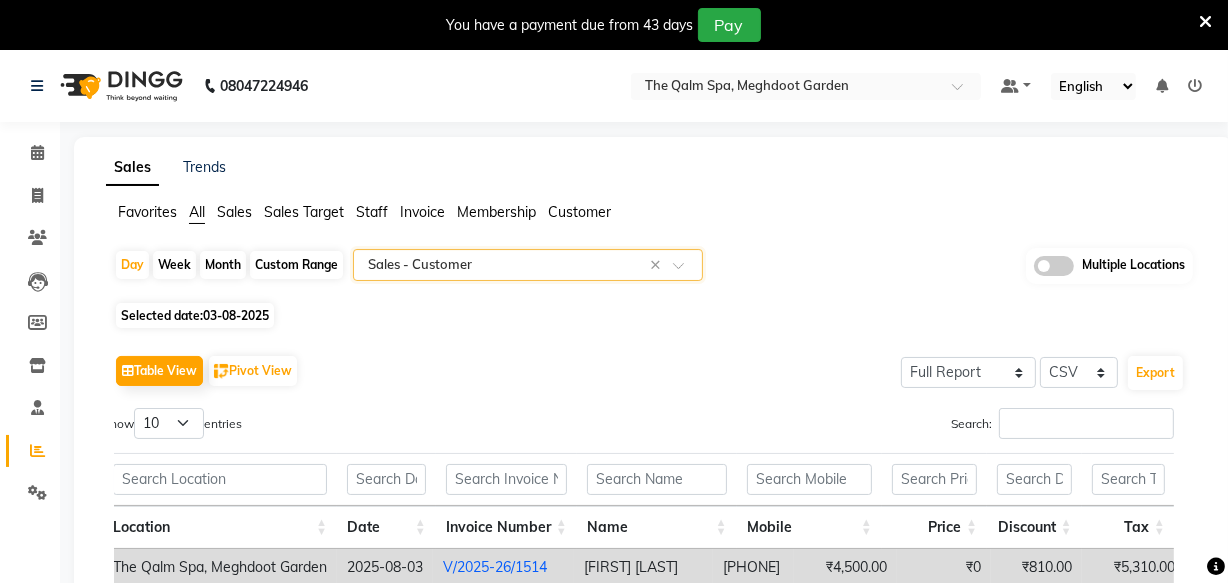 scroll, scrollTop: 0, scrollLeft: 14, axis: horizontal 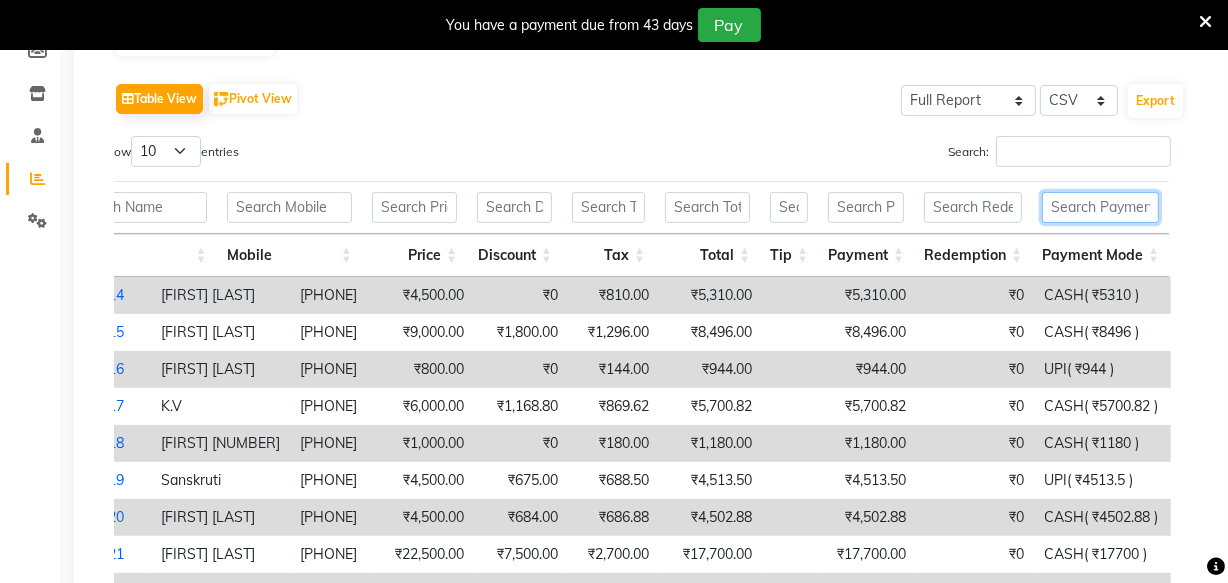 click at bounding box center (1100, 207) 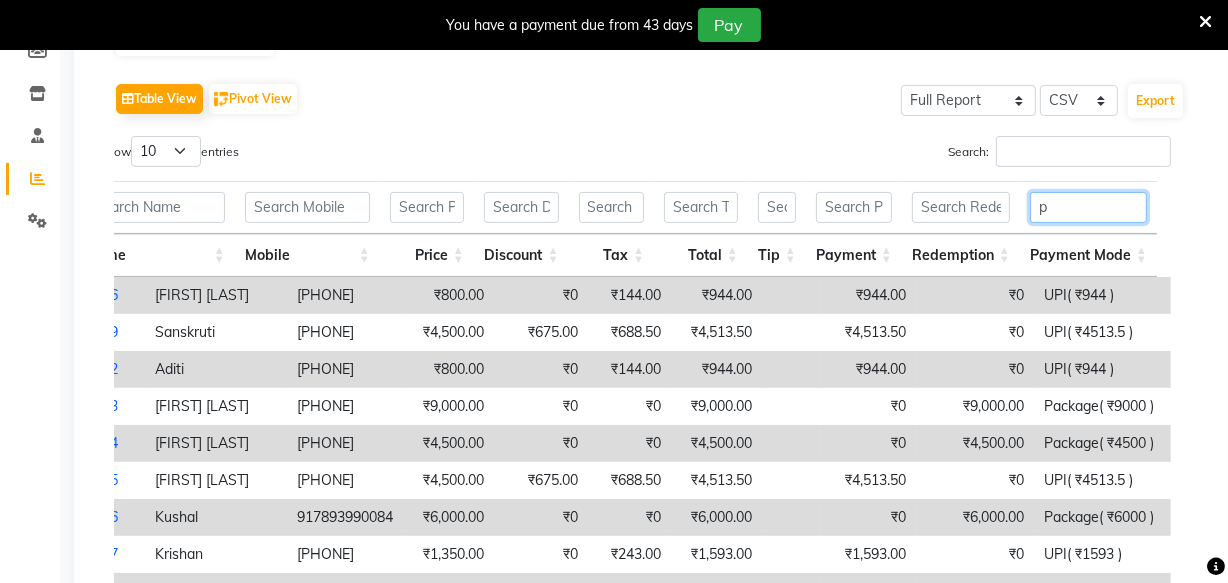 scroll, scrollTop: 0, scrollLeft: 484, axis: horizontal 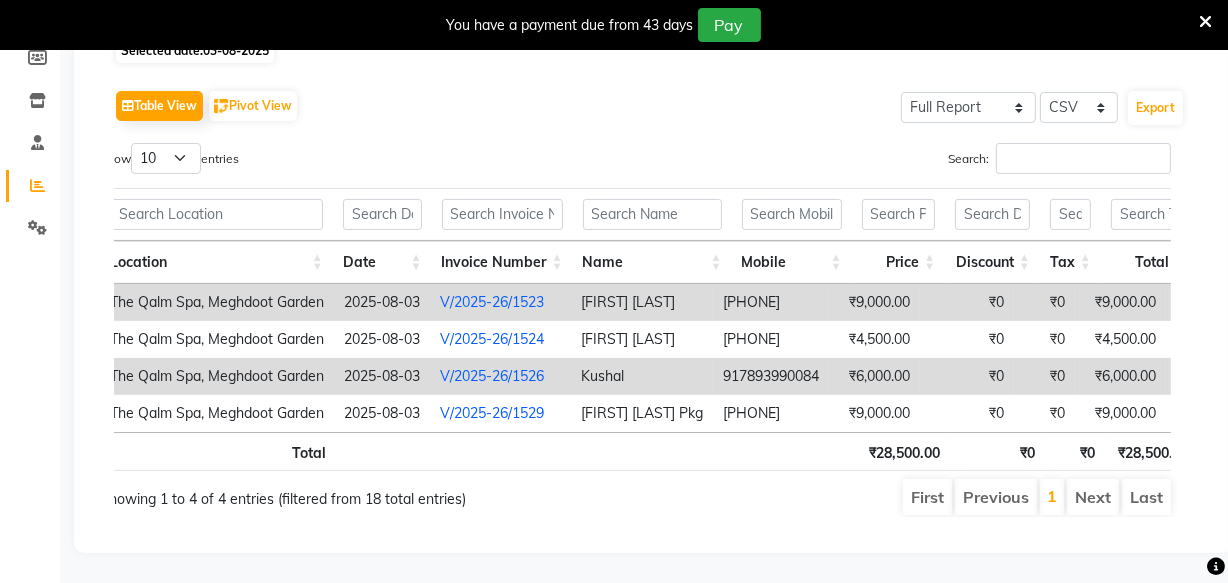 type on "pac" 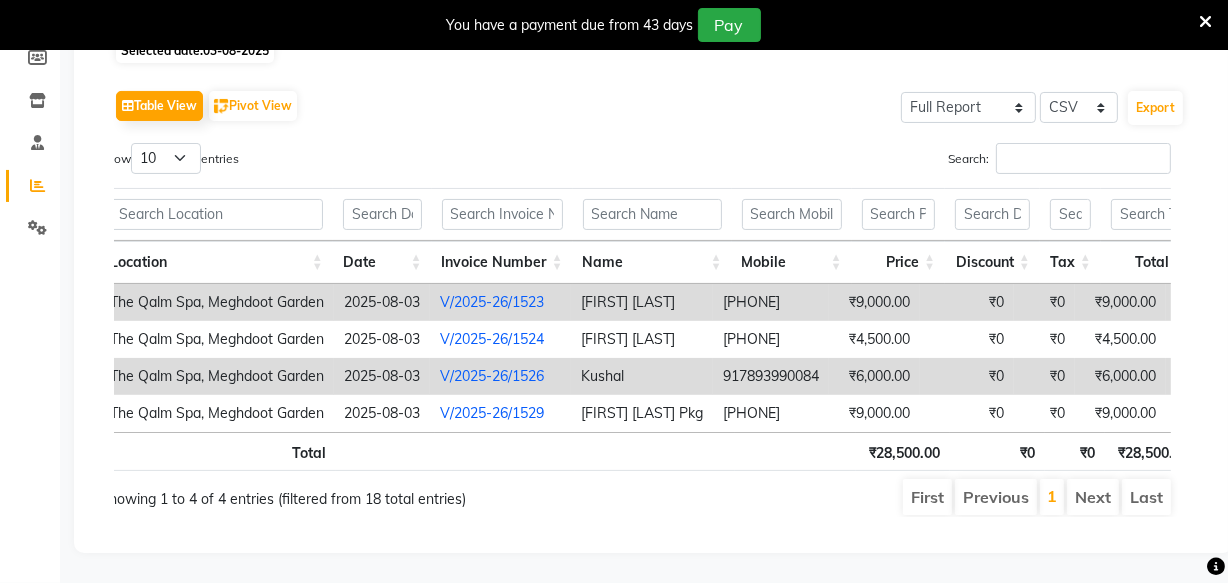 scroll, scrollTop: 0, scrollLeft: 0, axis: both 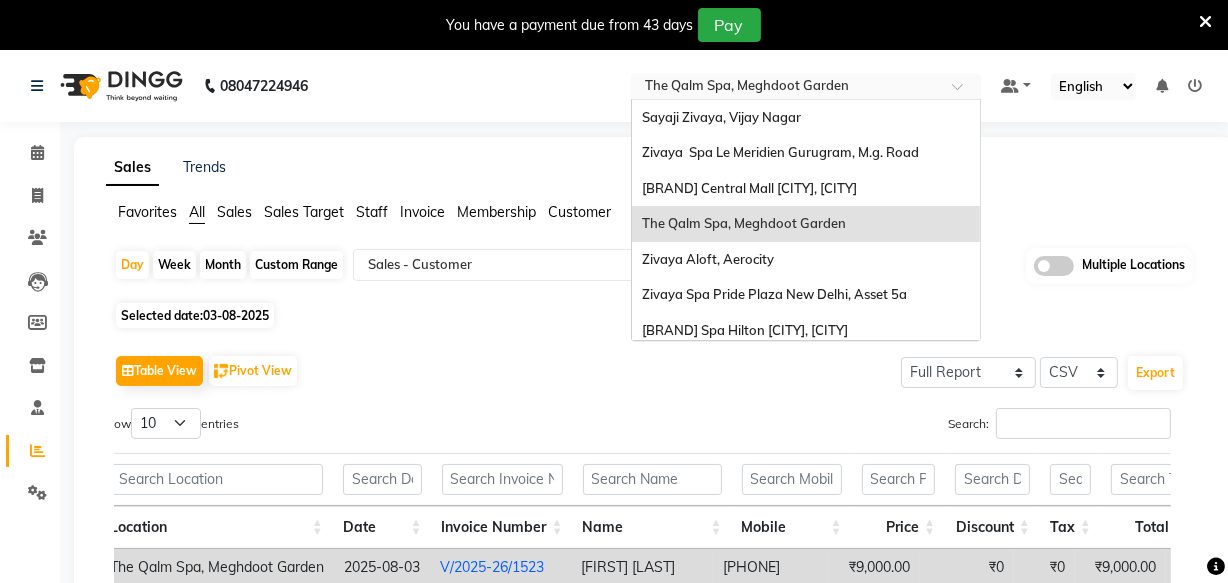 click at bounding box center (786, 88) 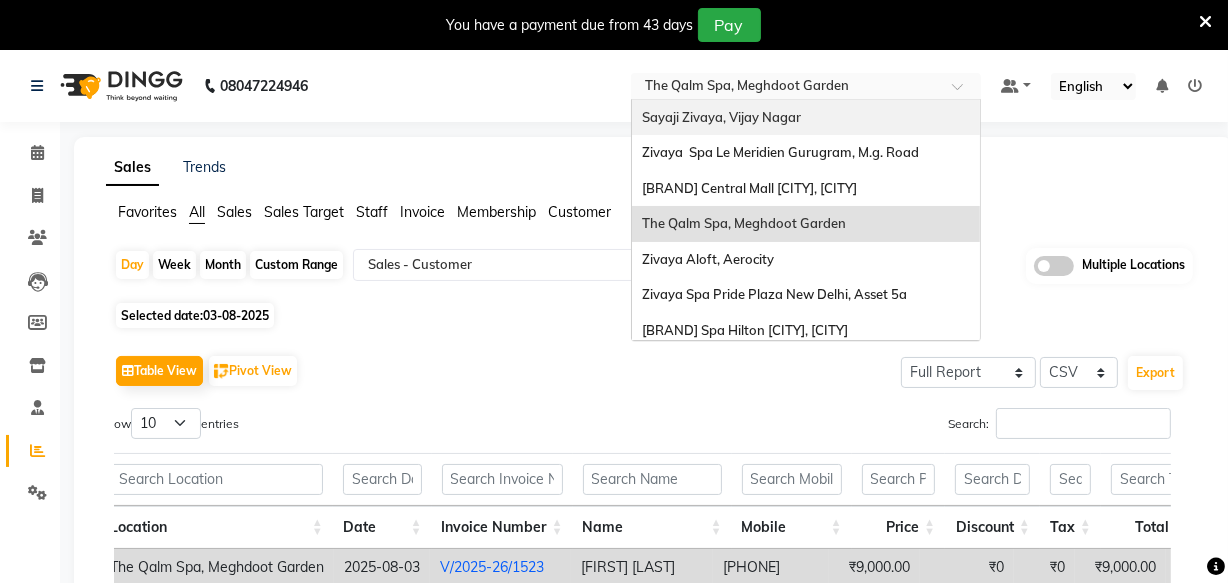 click on "Sayaji Zivaya, Vijay Nagar" at bounding box center (806, 118) 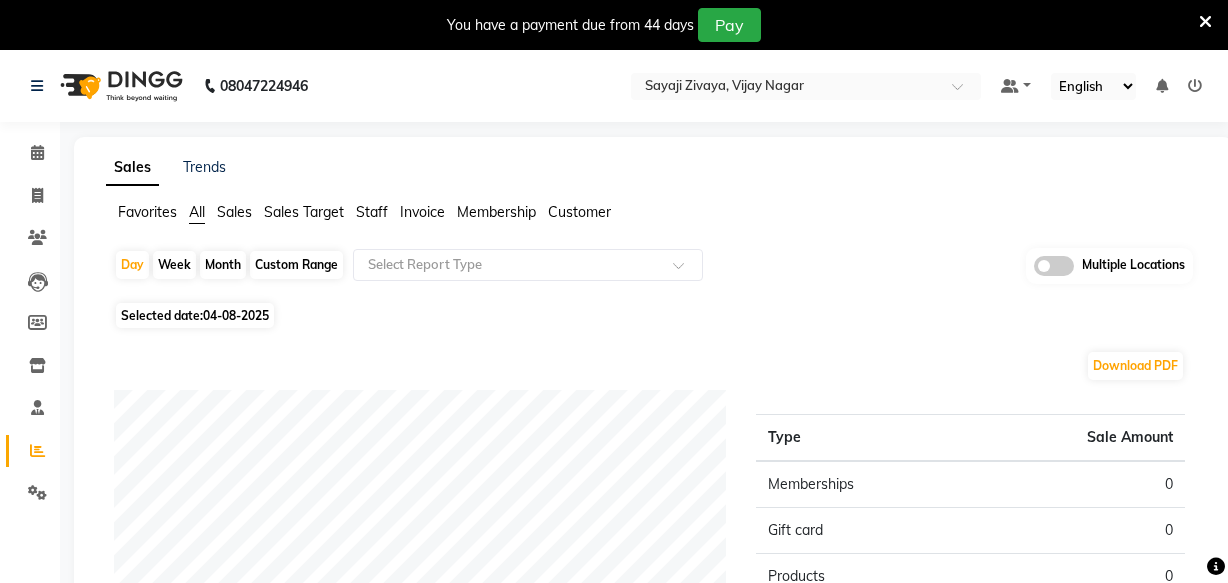 scroll, scrollTop: 0, scrollLeft: 0, axis: both 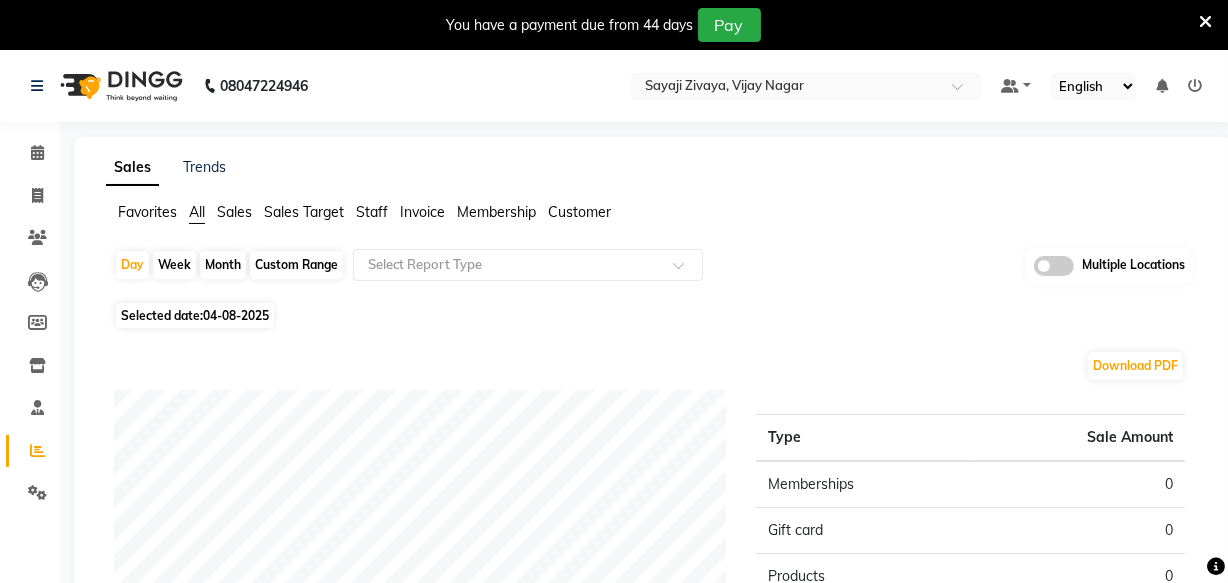 click on "04-08-2025" 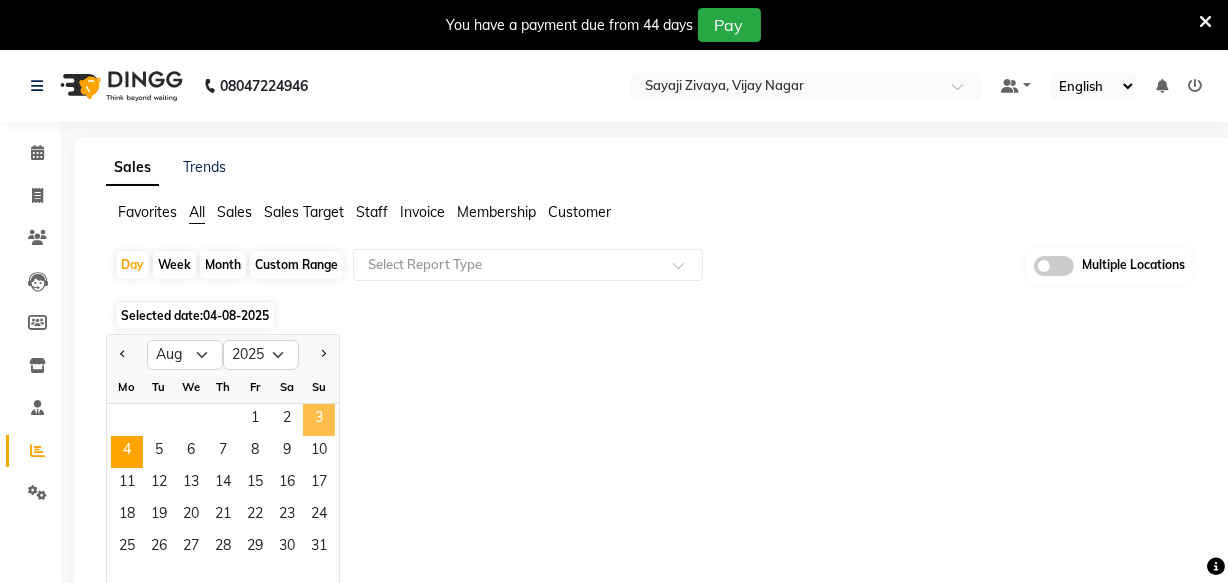 click on "3" 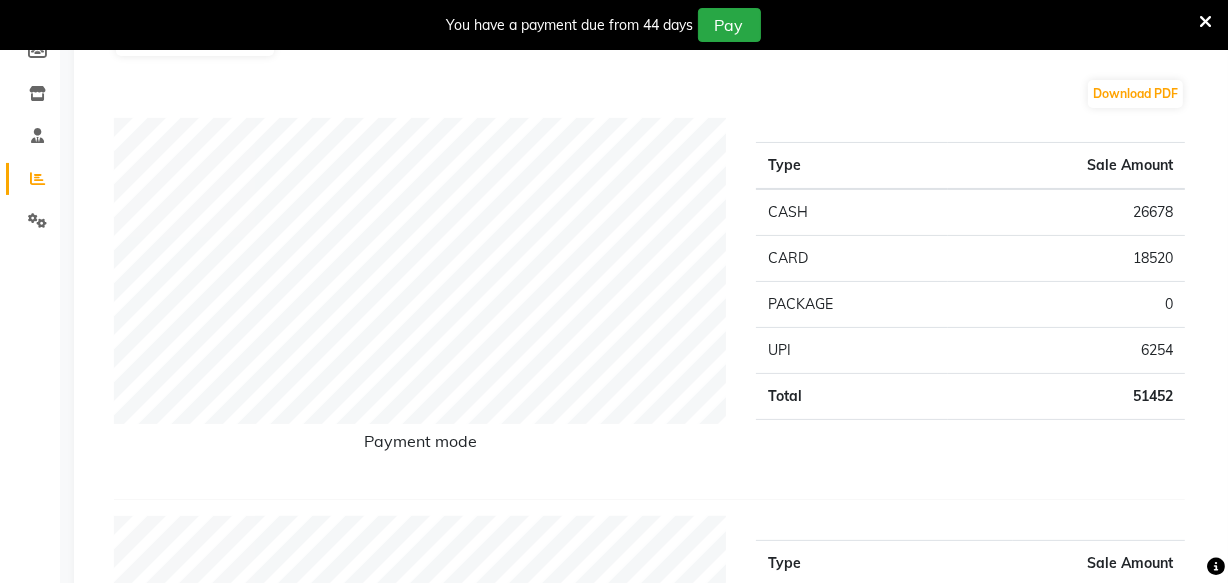 scroll, scrollTop: 0, scrollLeft: 0, axis: both 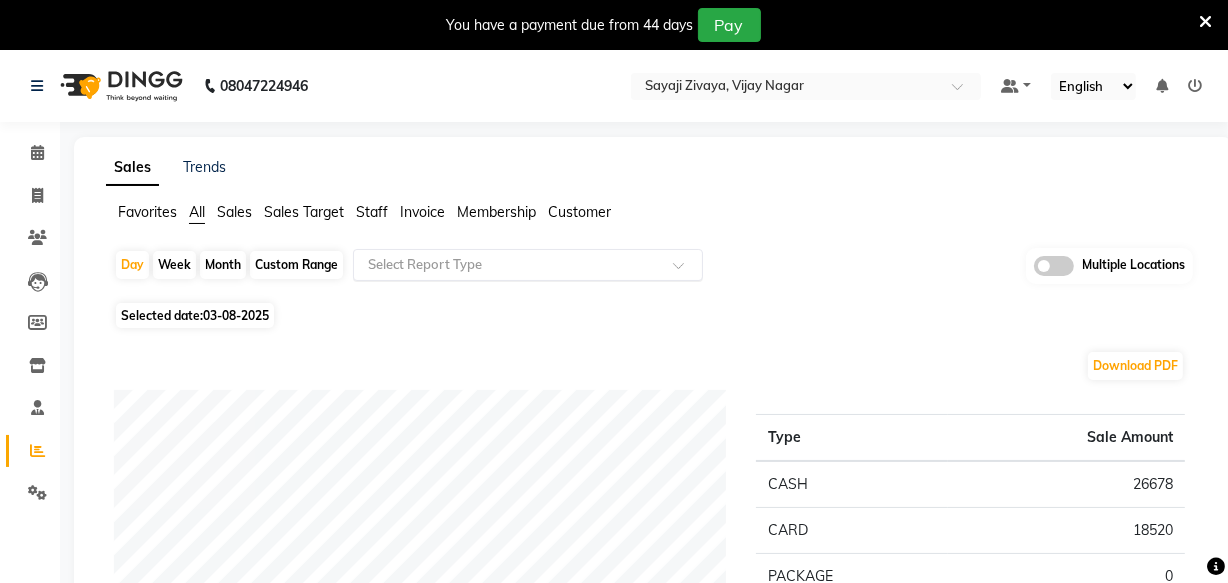click 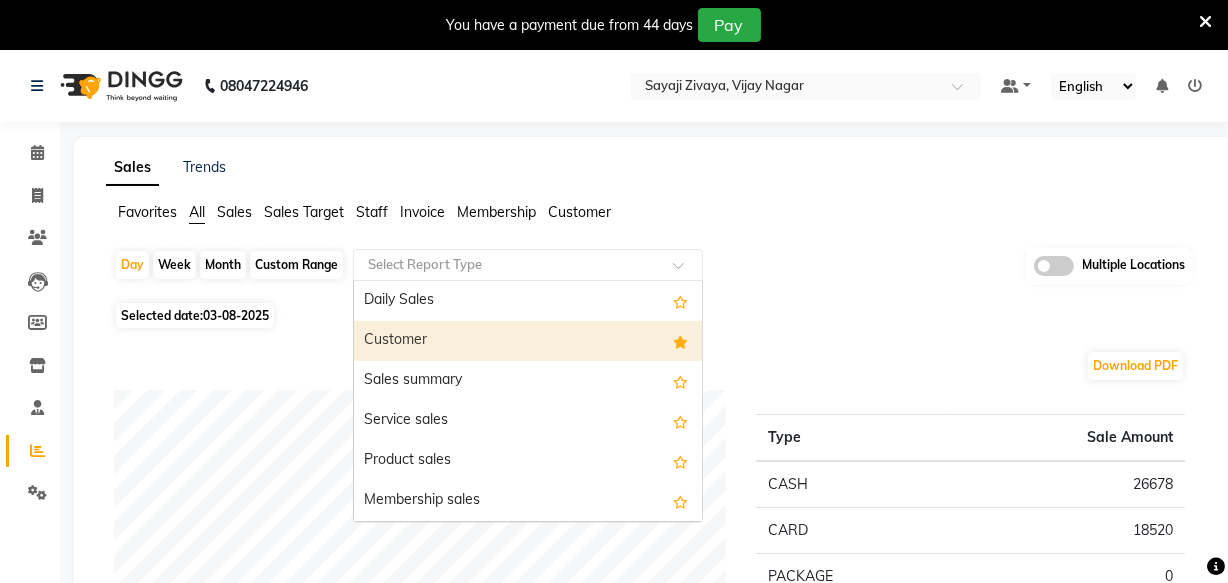 click on "Customer" at bounding box center [528, 341] 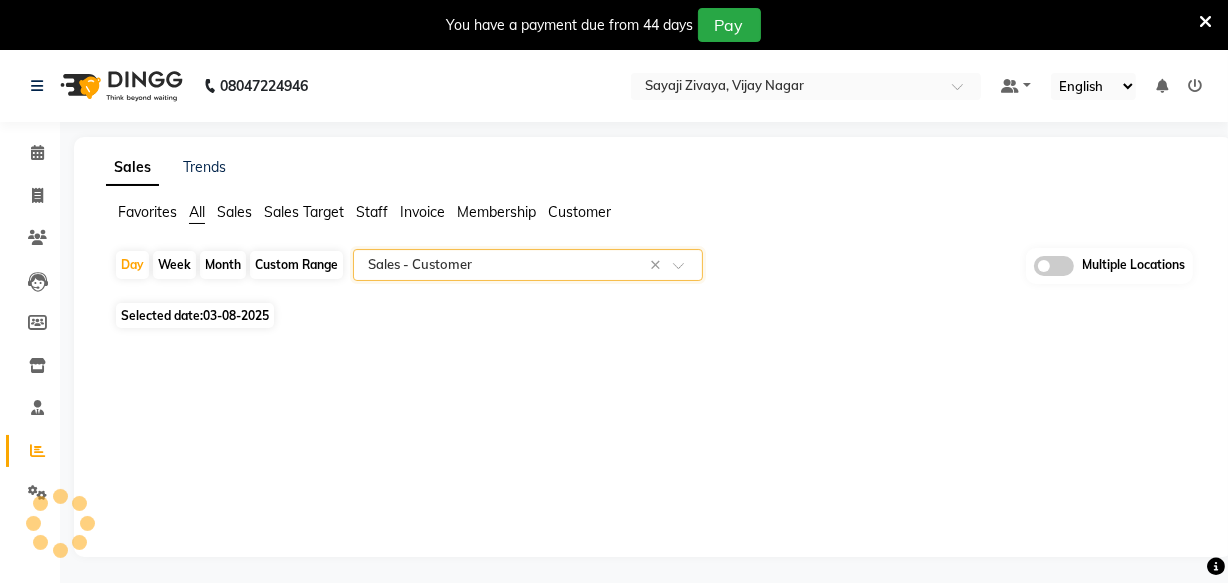 select on "full_report" 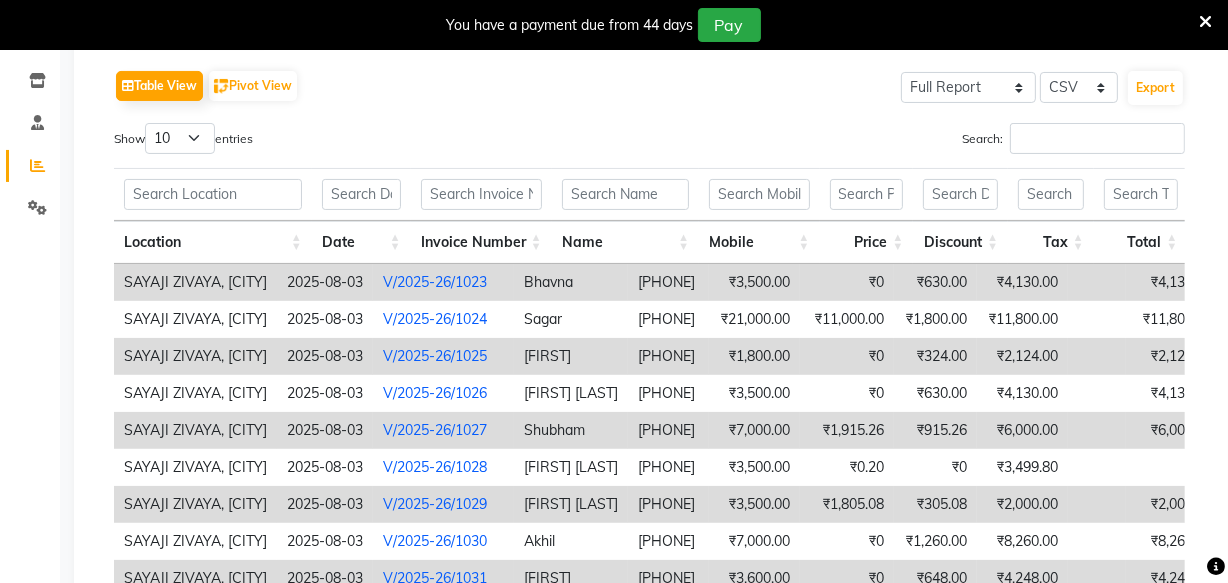 scroll, scrollTop: 513, scrollLeft: 0, axis: vertical 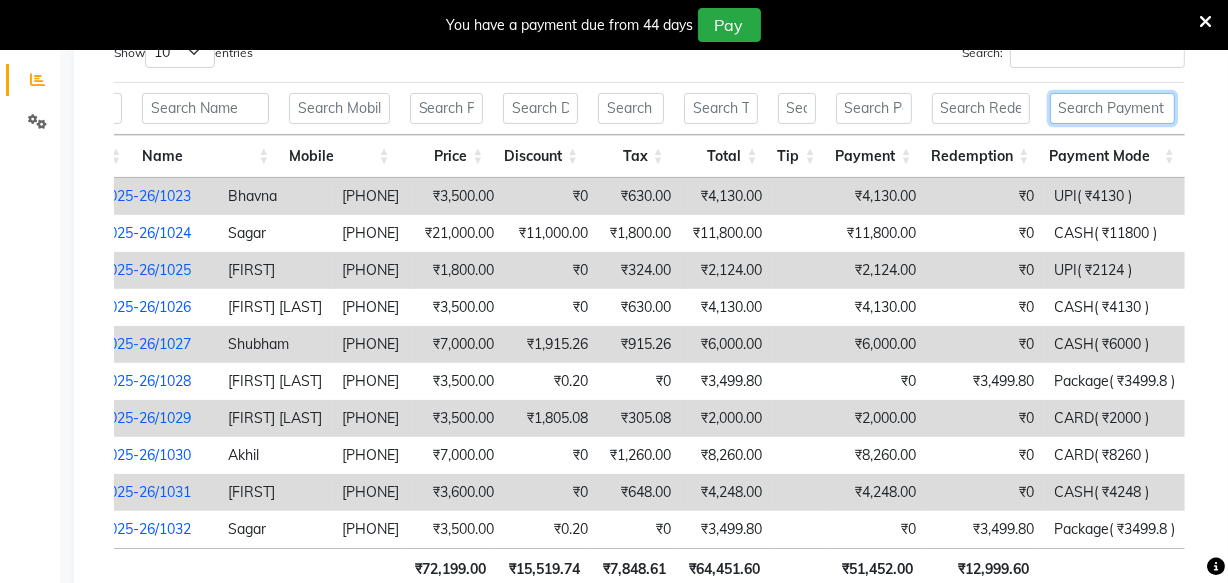 click at bounding box center [1113, 108] 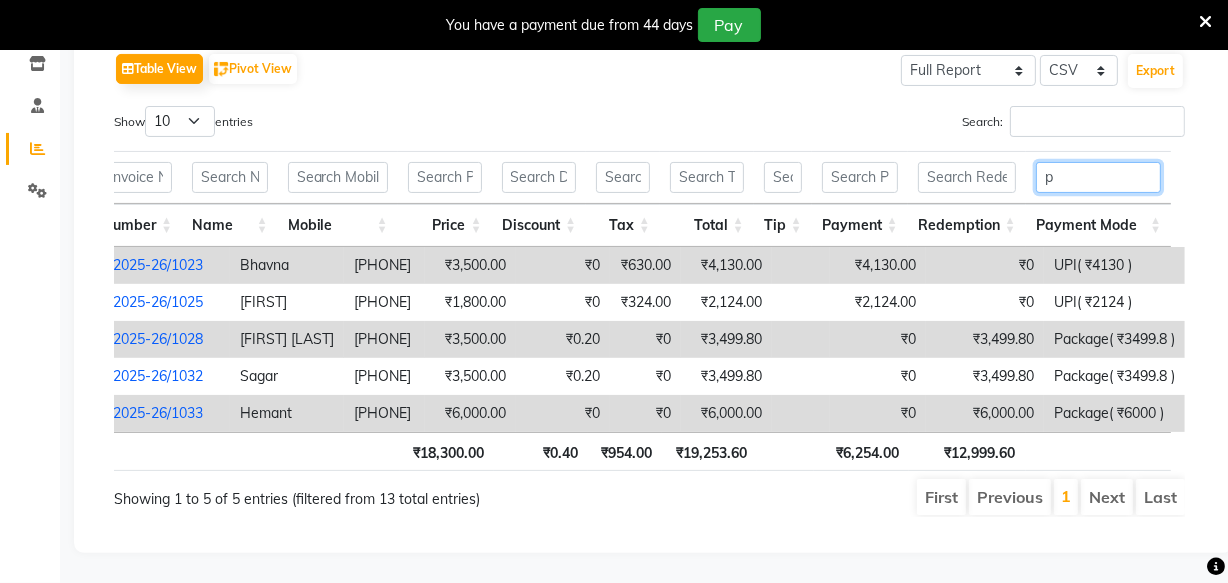 scroll, scrollTop: 328, scrollLeft: 0, axis: vertical 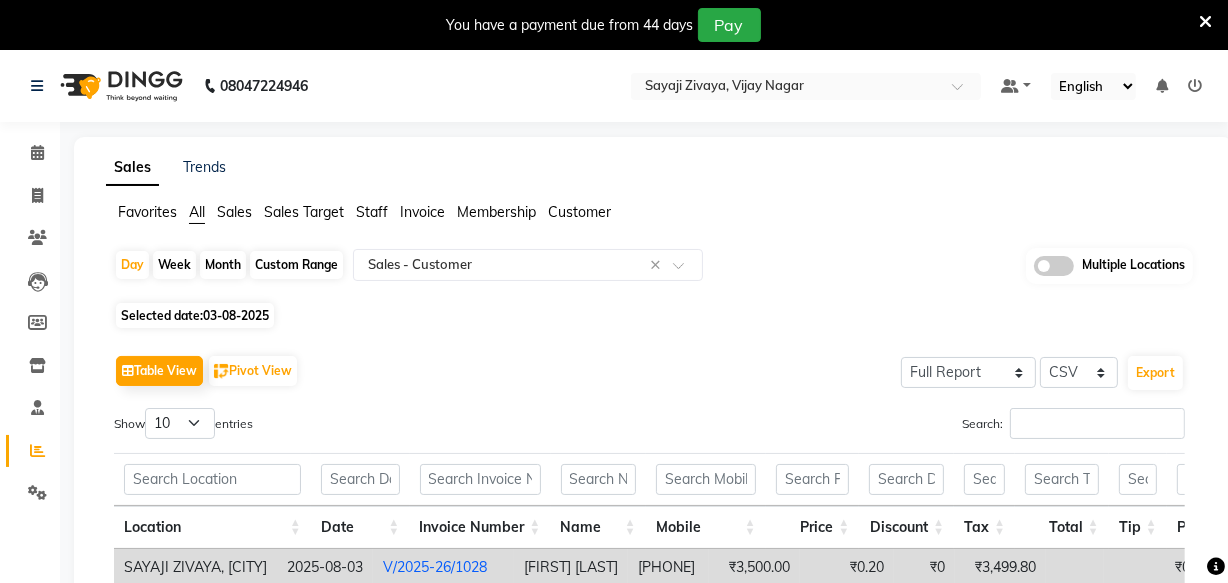 type on "pac" 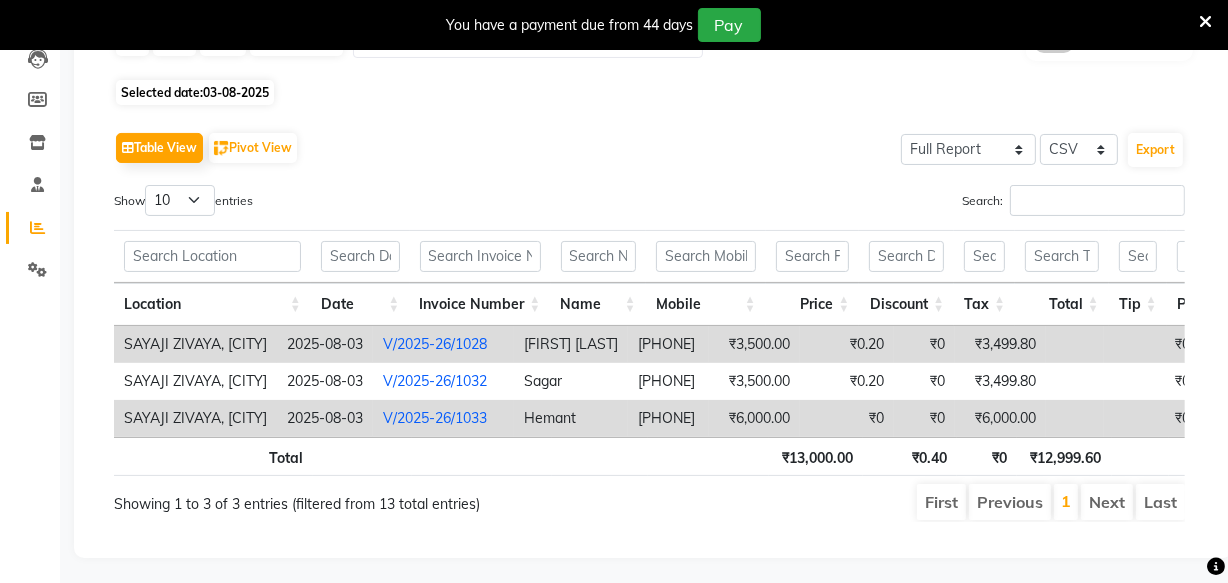 scroll, scrollTop: 254, scrollLeft: 0, axis: vertical 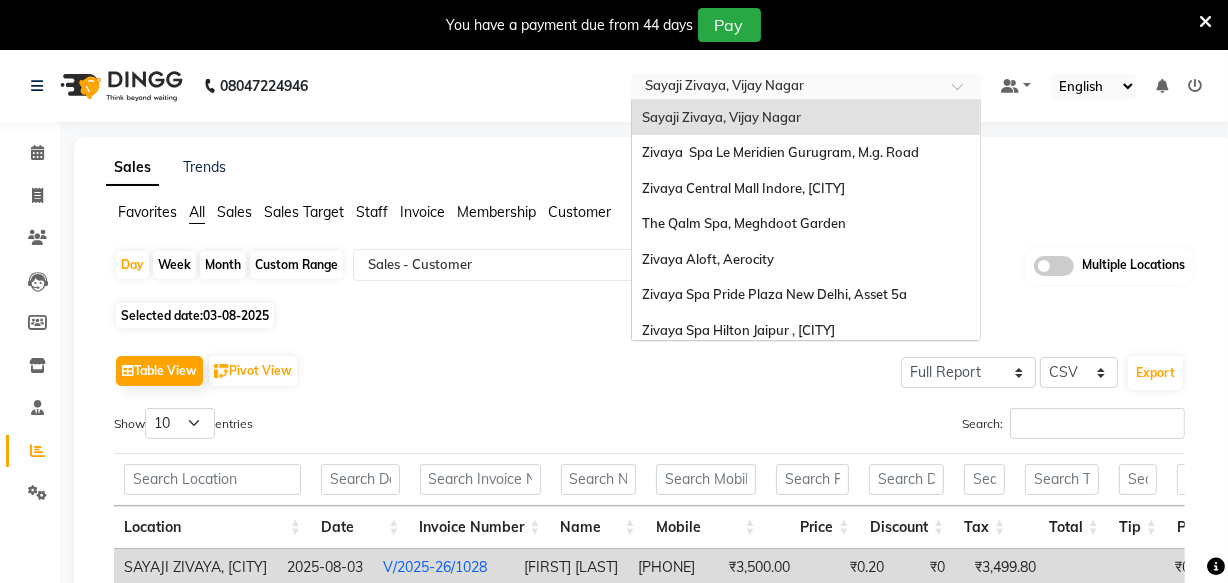 click at bounding box center [786, 88] 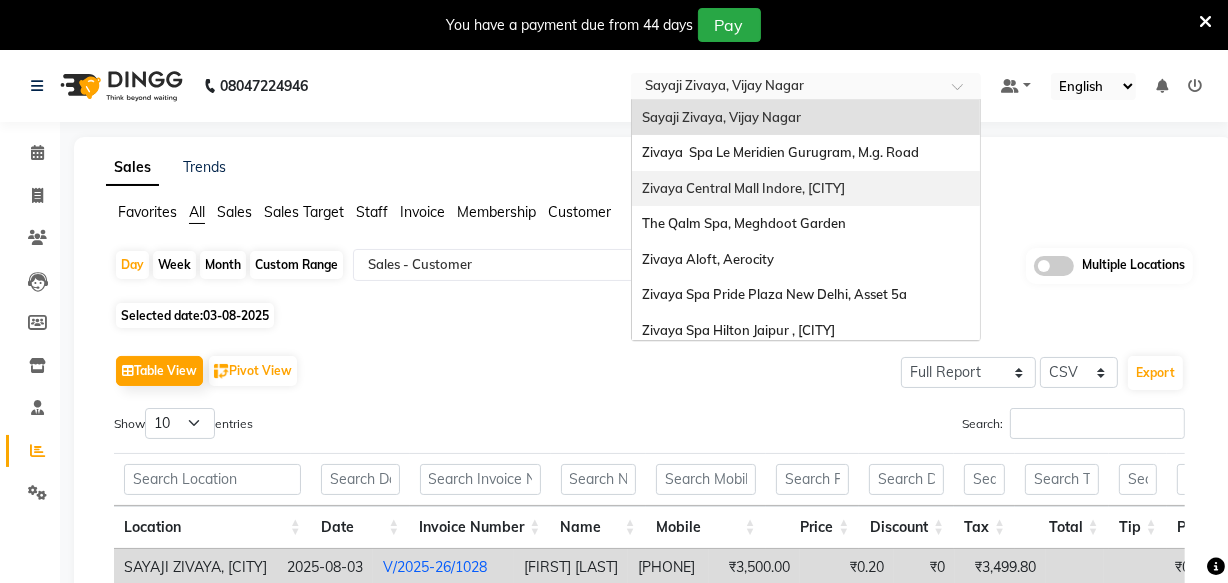 click on "Zivaya Central Mall Indore,  Indore" at bounding box center (806, 189) 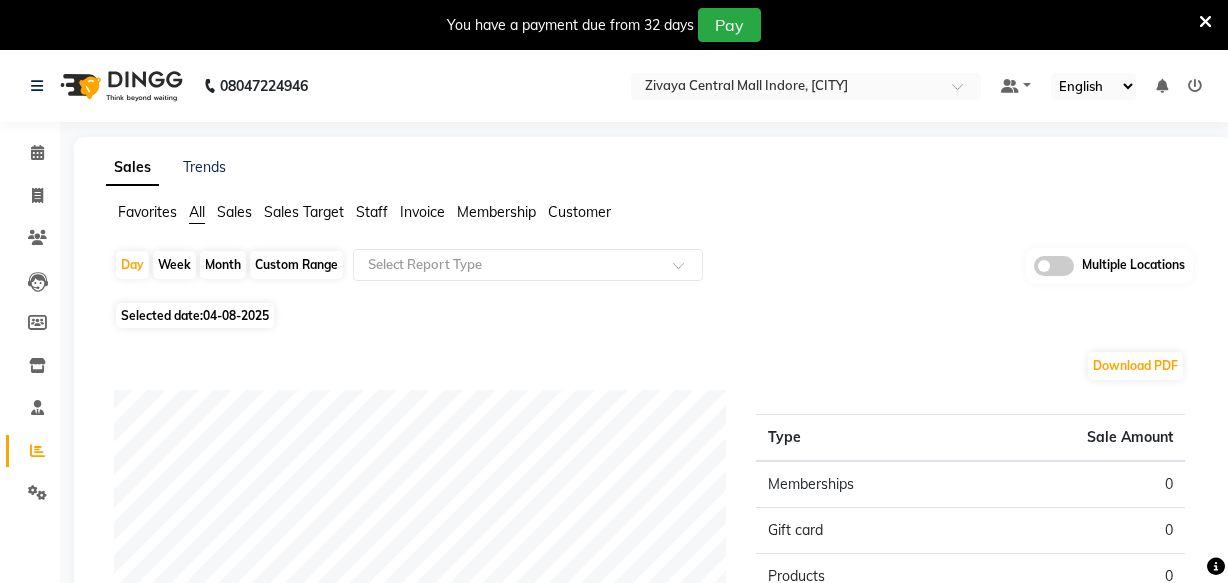 scroll, scrollTop: 0, scrollLeft: 0, axis: both 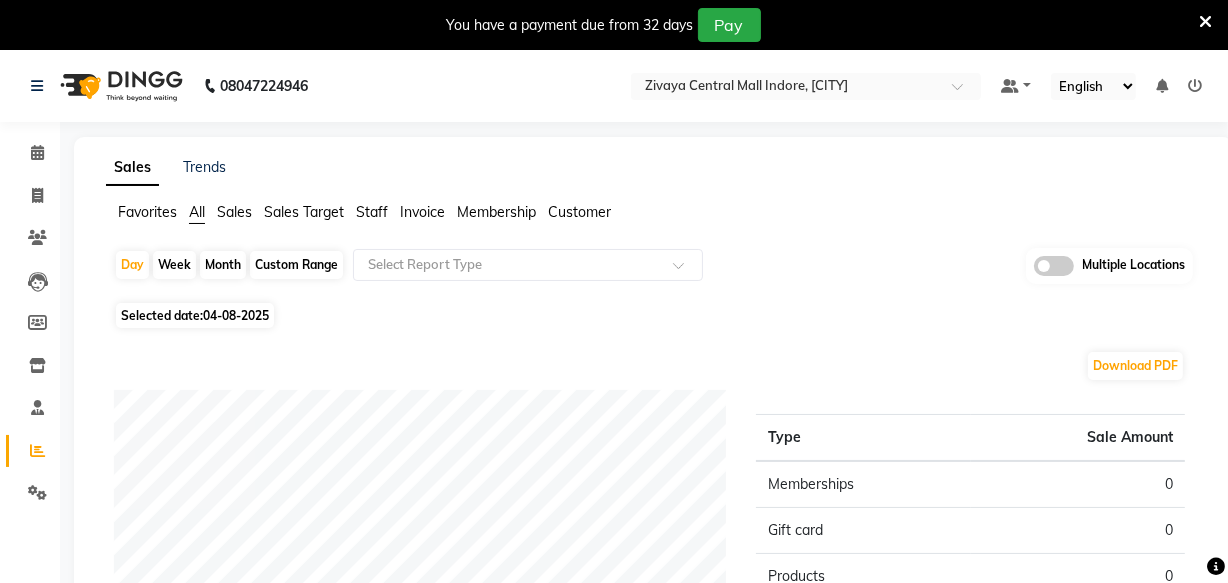click on "Selected date:  04-08-2025" 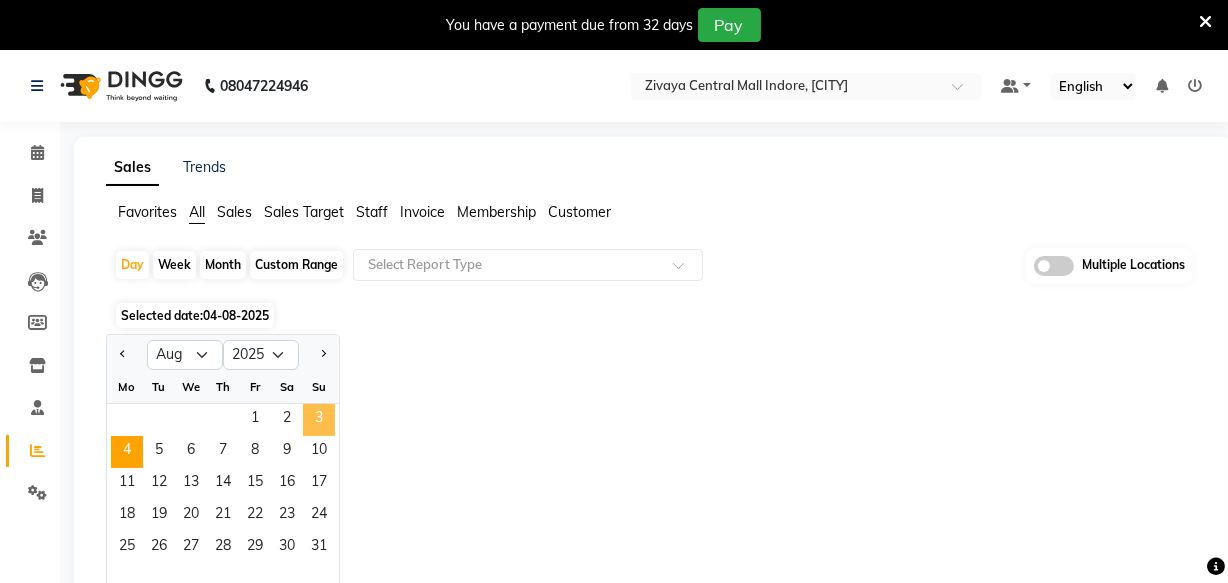 click on "3" 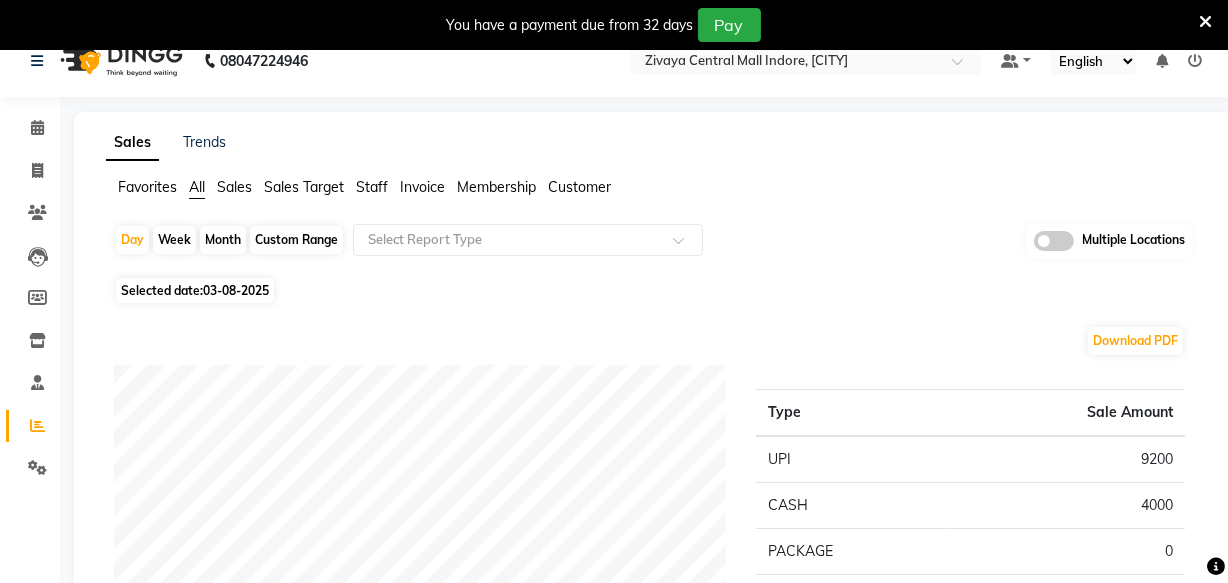 scroll, scrollTop: 0, scrollLeft: 0, axis: both 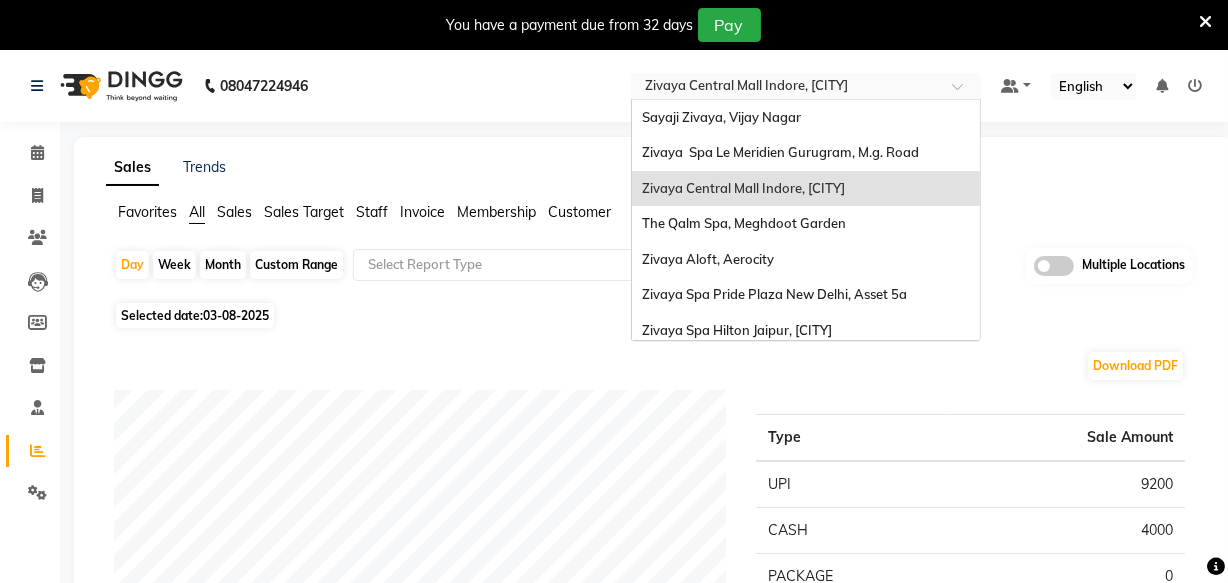 click at bounding box center [786, 88] 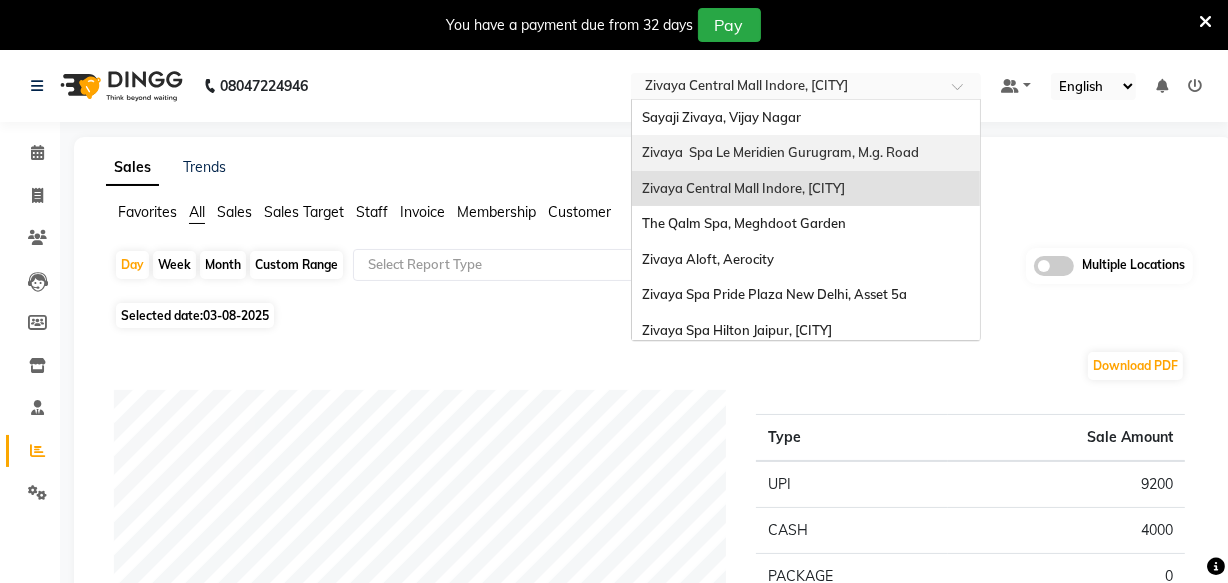 click on "Zivaya  Spa Le Meridien Gurugram, M.g. Road" at bounding box center [780, 152] 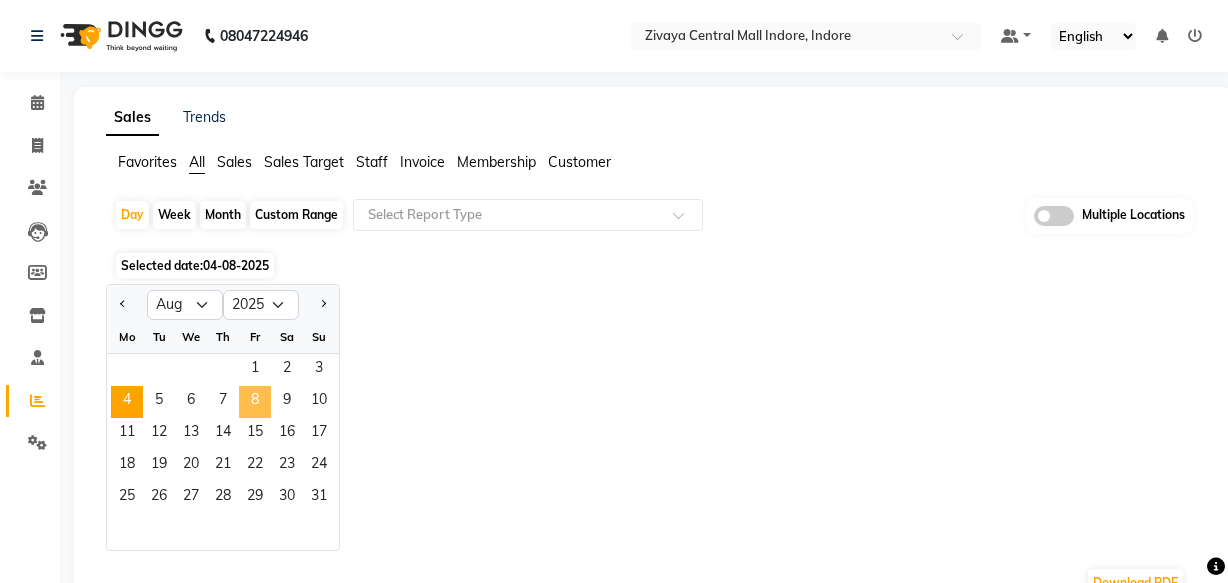 select on "8" 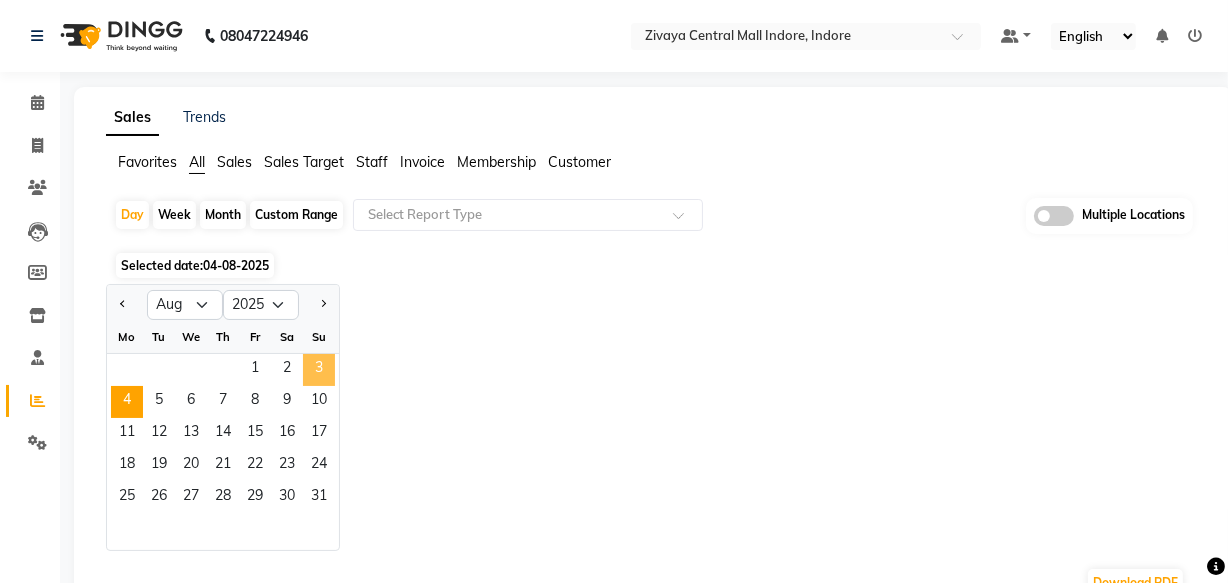 click on "3" 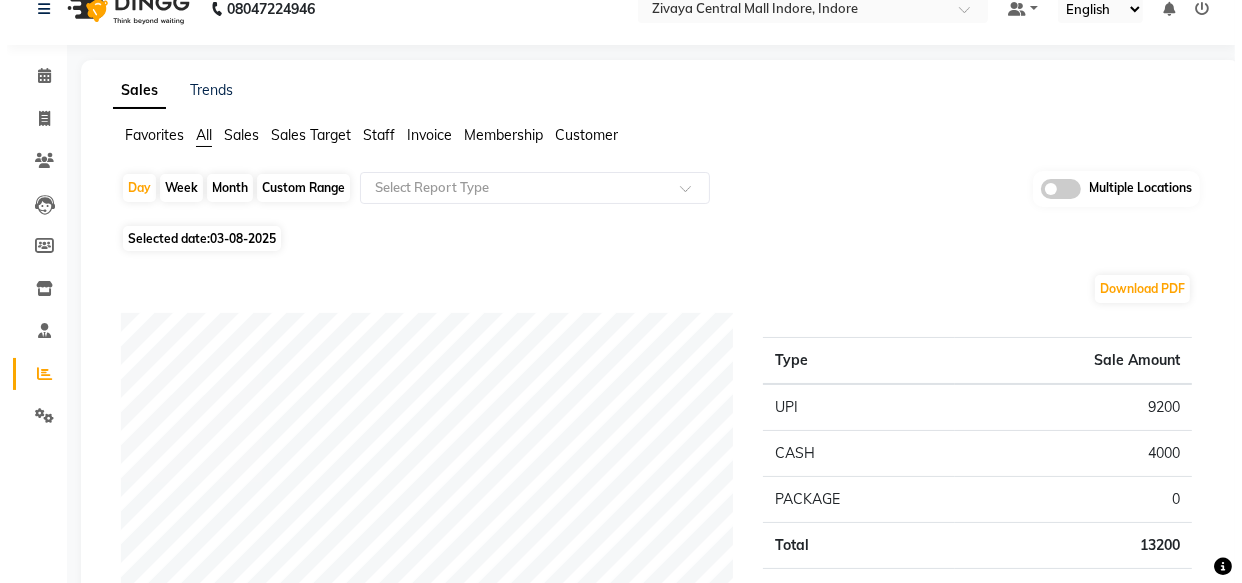 scroll, scrollTop: 0, scrollLeft: 0, axis: both 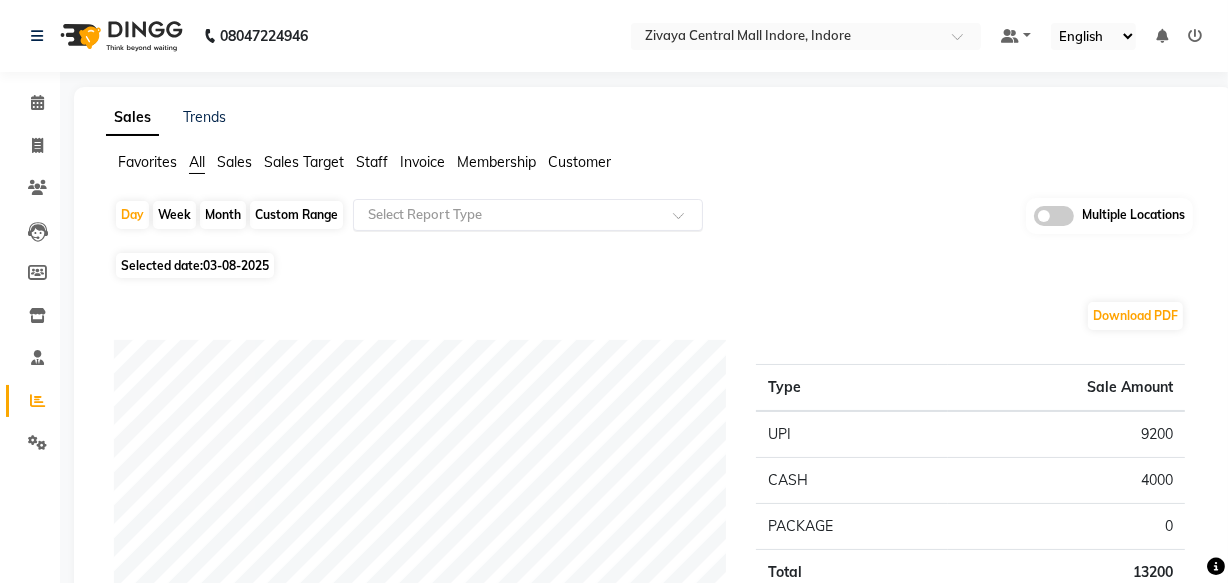 click on "Select Report Type" 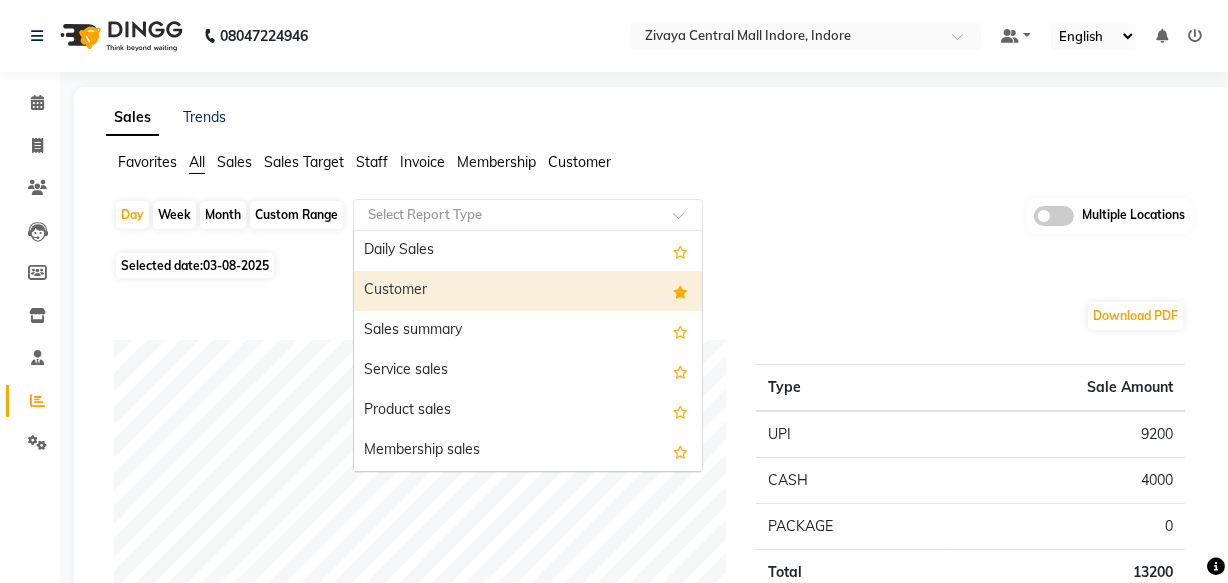 click on "Customer" at bounding box center (528, 291) 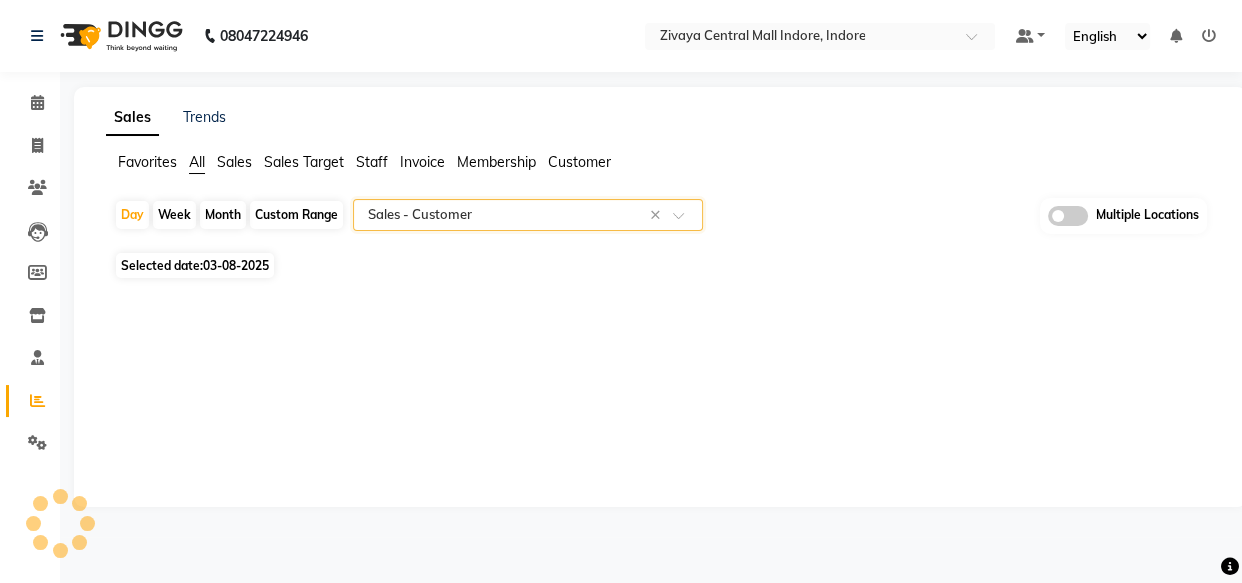 select on "full_report" 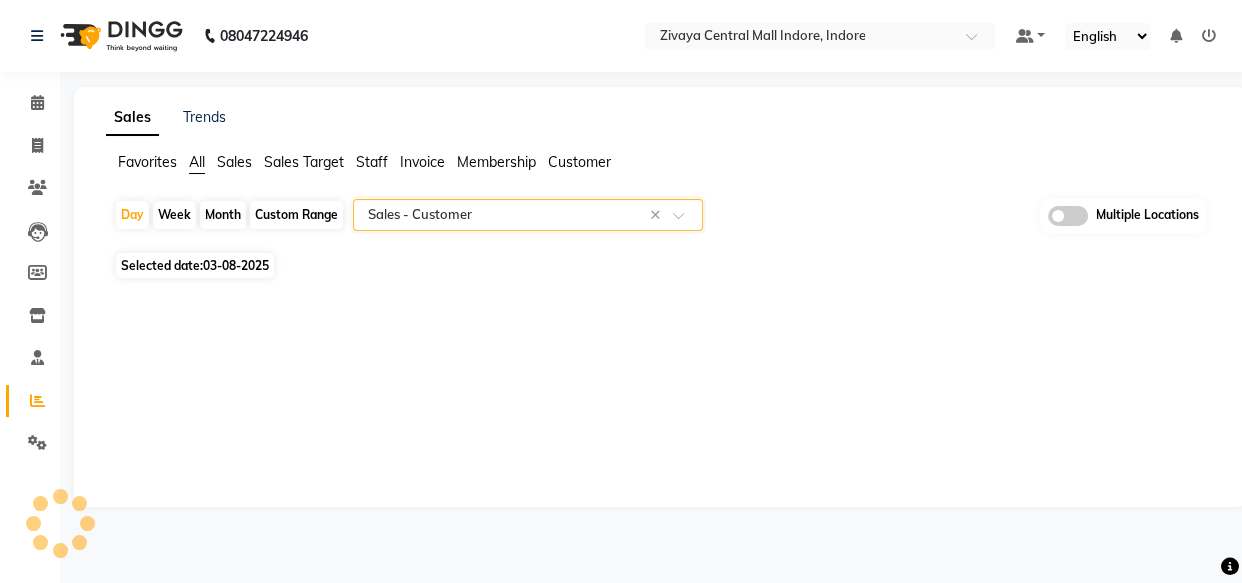 select on "csv" 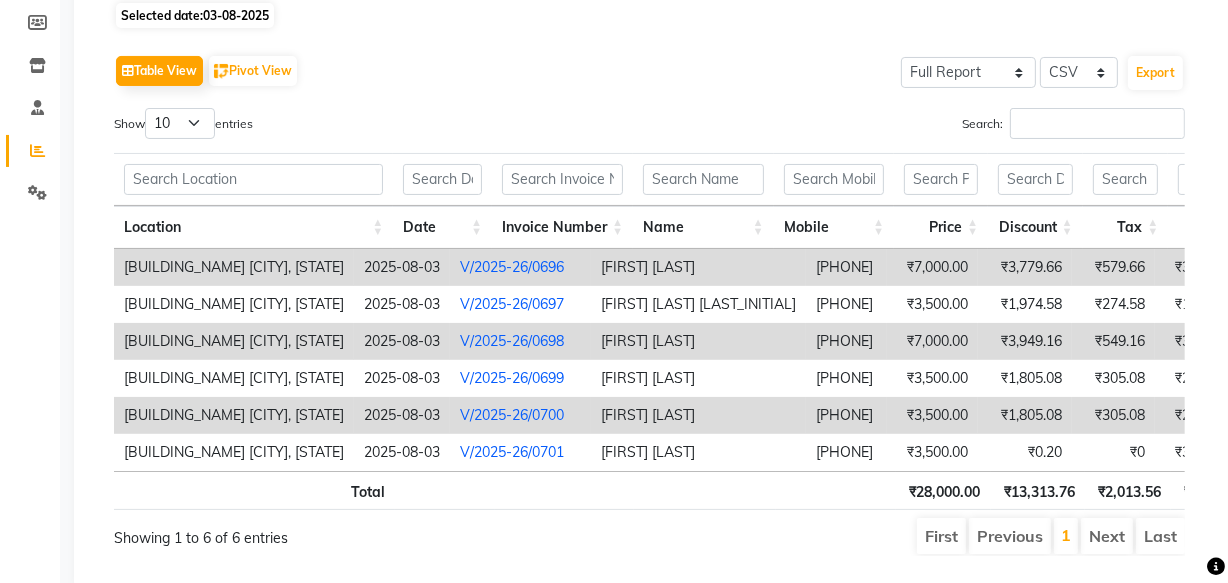scroll, scrollTop: 272, scrollLeft: 0, axis: vertical 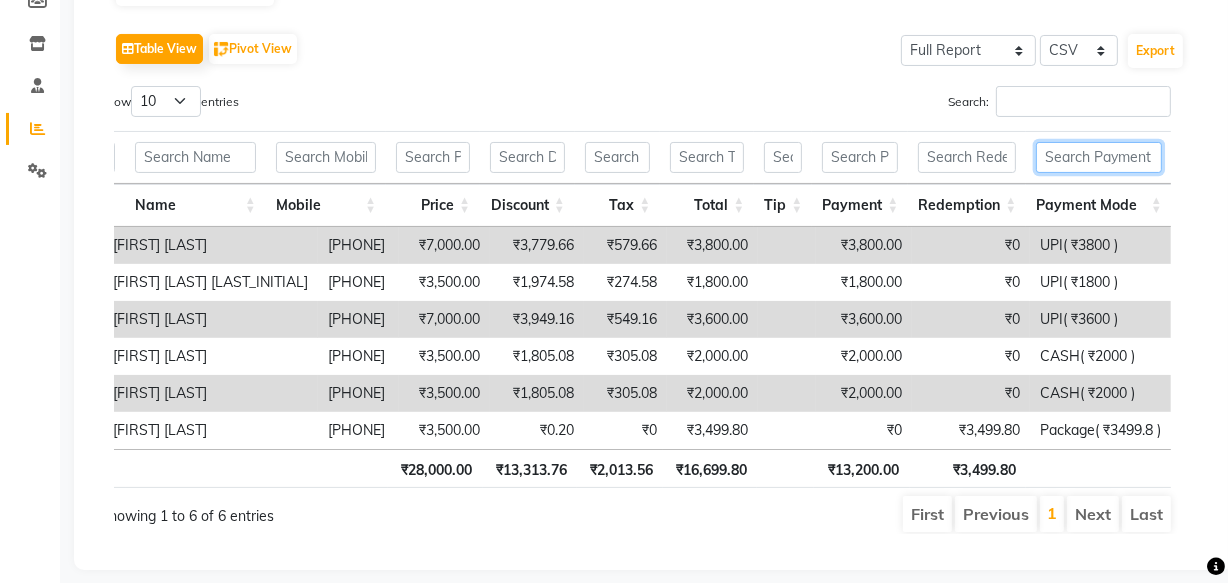 click at bounding box center [1099, 157] 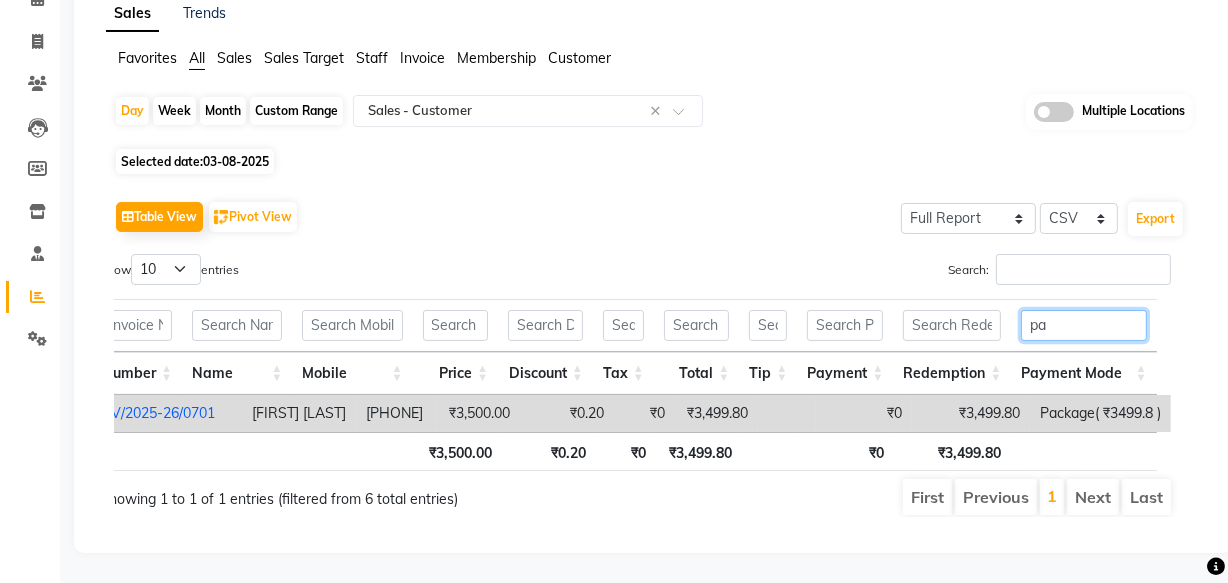 scroll, scrollTop: 130, scrollLeft: 0, axis: vertical 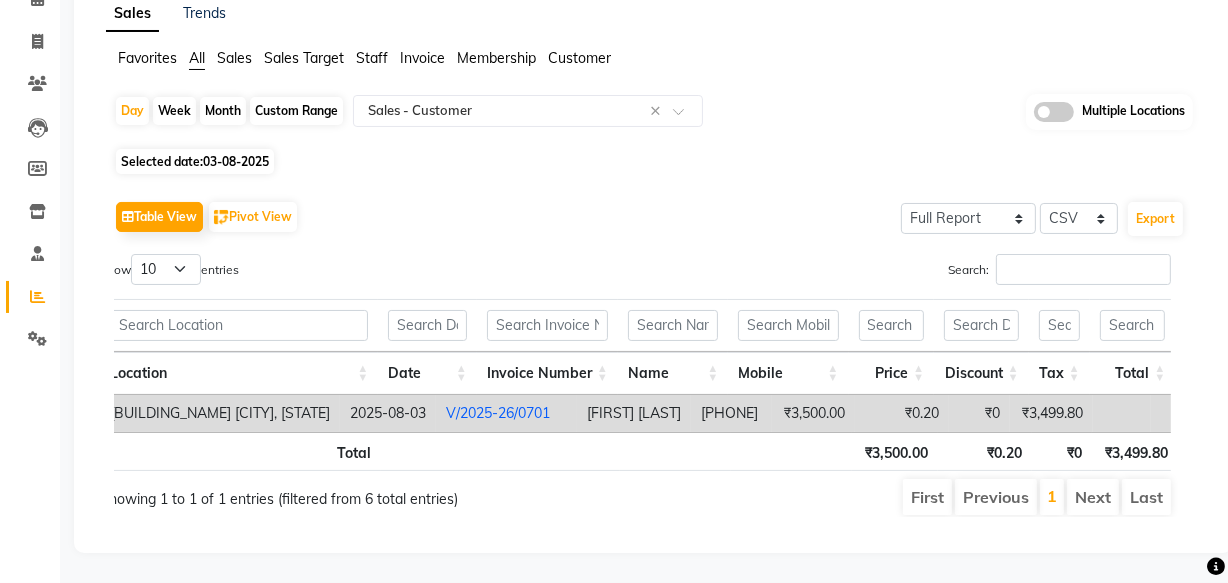type on "pac" 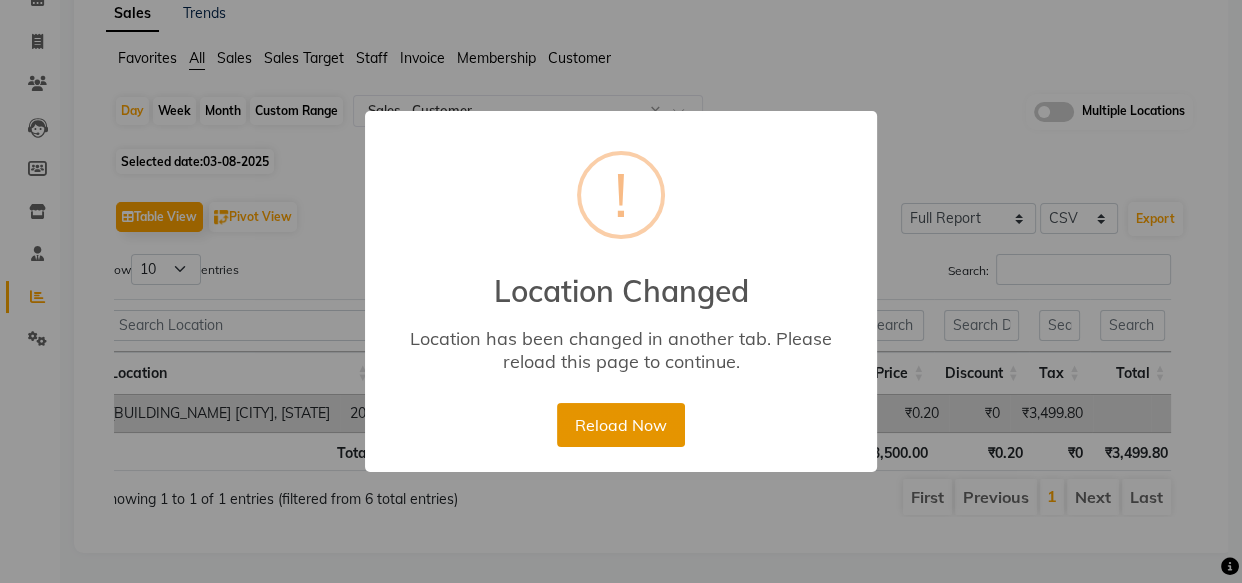 click on "Reload Now" at bounding box center (620, 425) 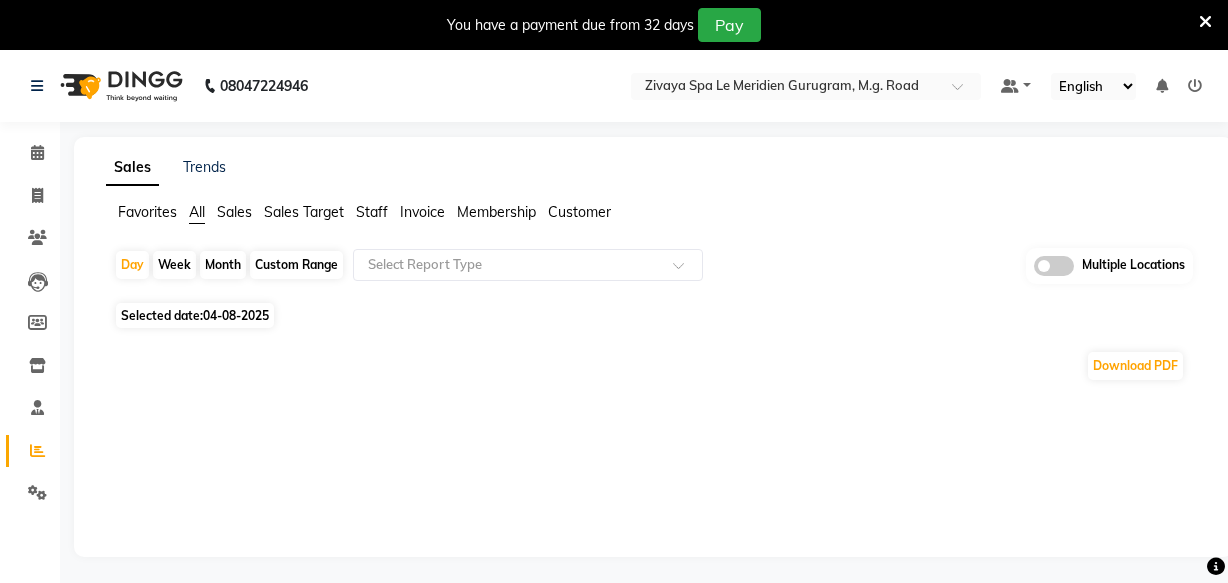 scroll, scrollTop: 0, scrollLeft: 0, axis: both 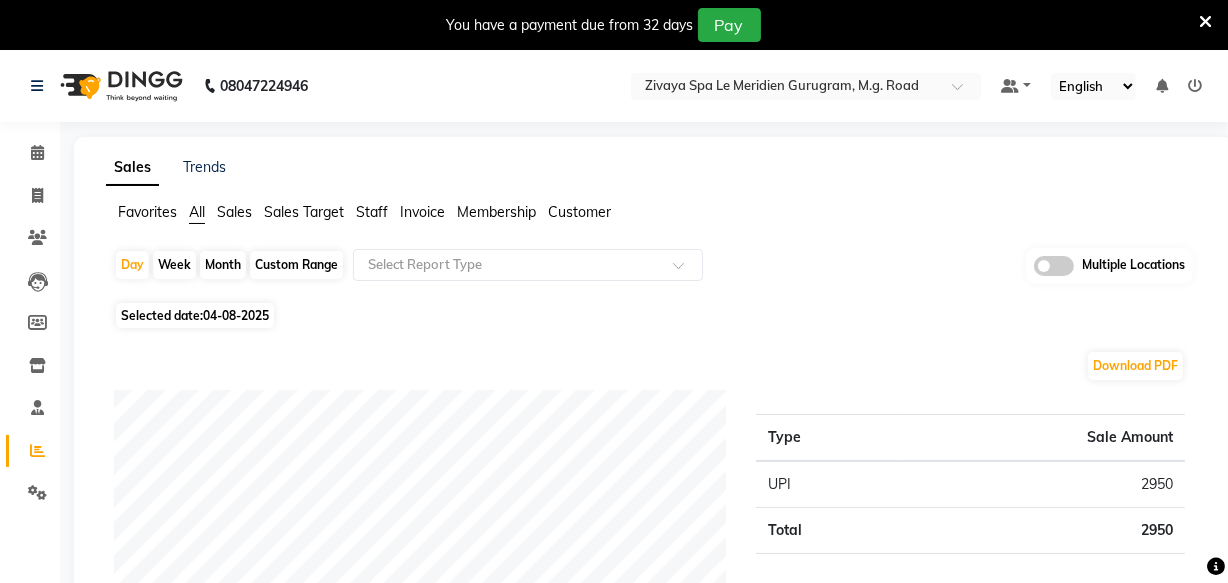 click on "04-08-2025" 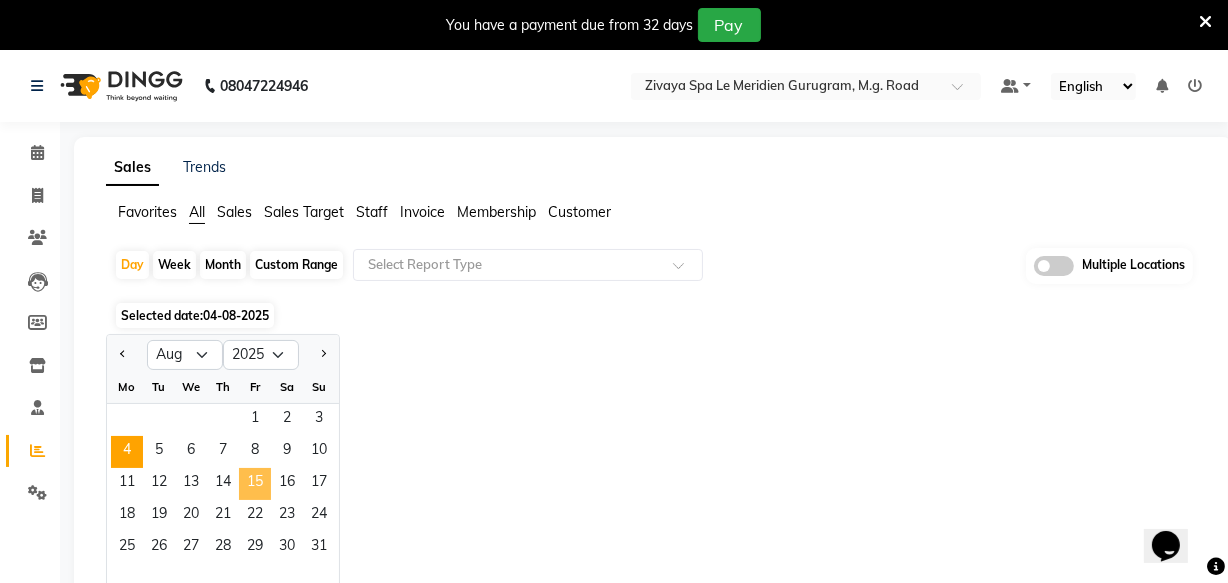 scroll, scrollTop: 0, scrollLeft: 0, axis: both 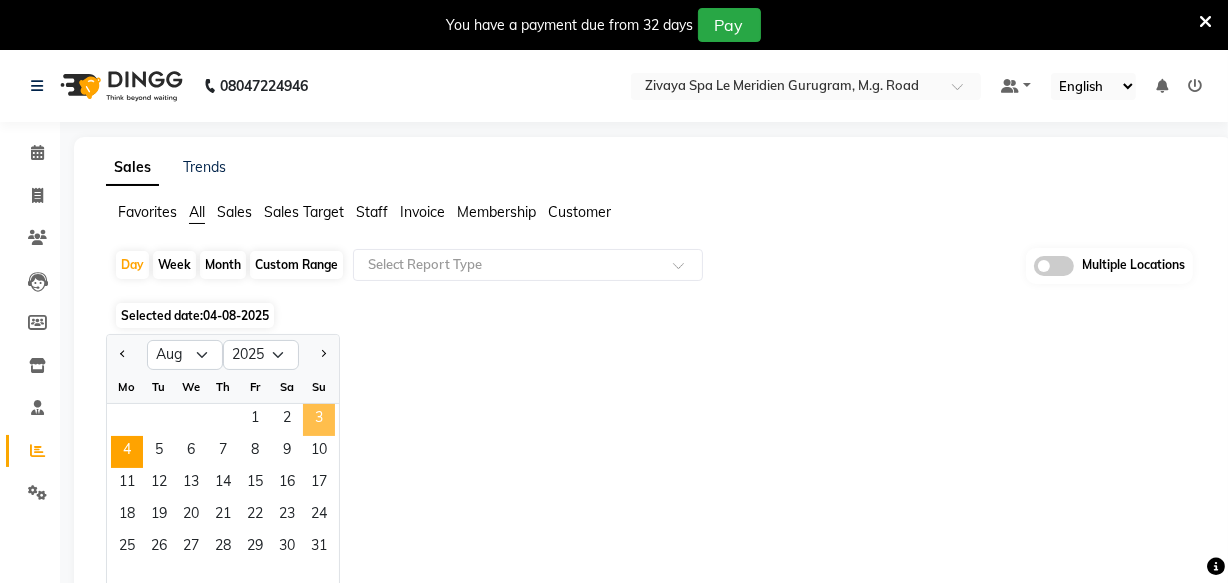 click on "3" 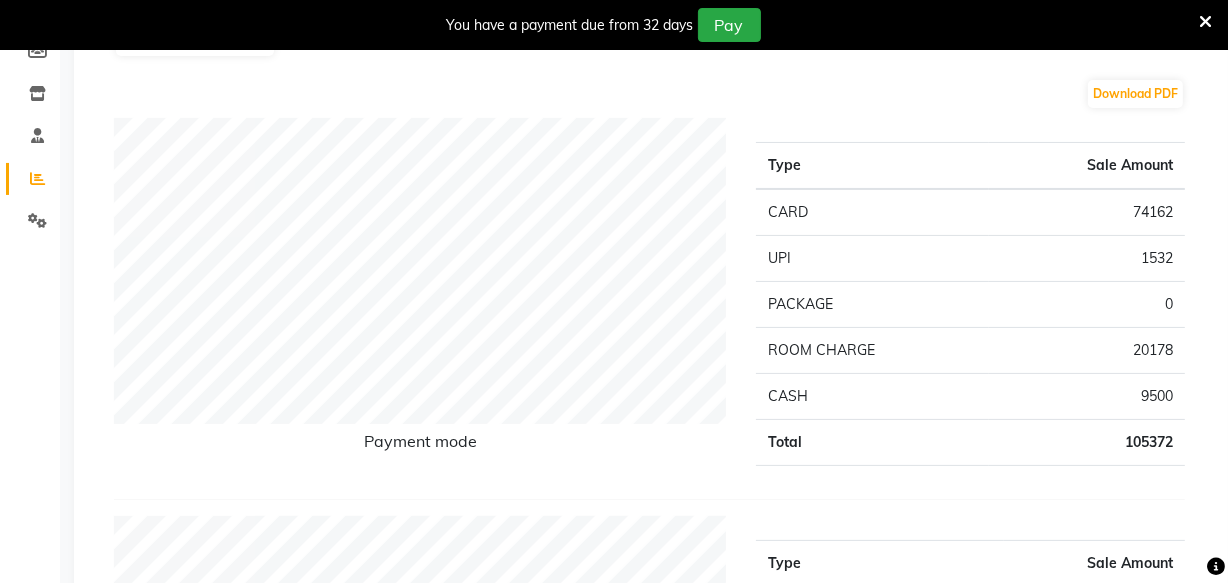scroll, scrollTop: 0, scrollLeft: 0, axis: both 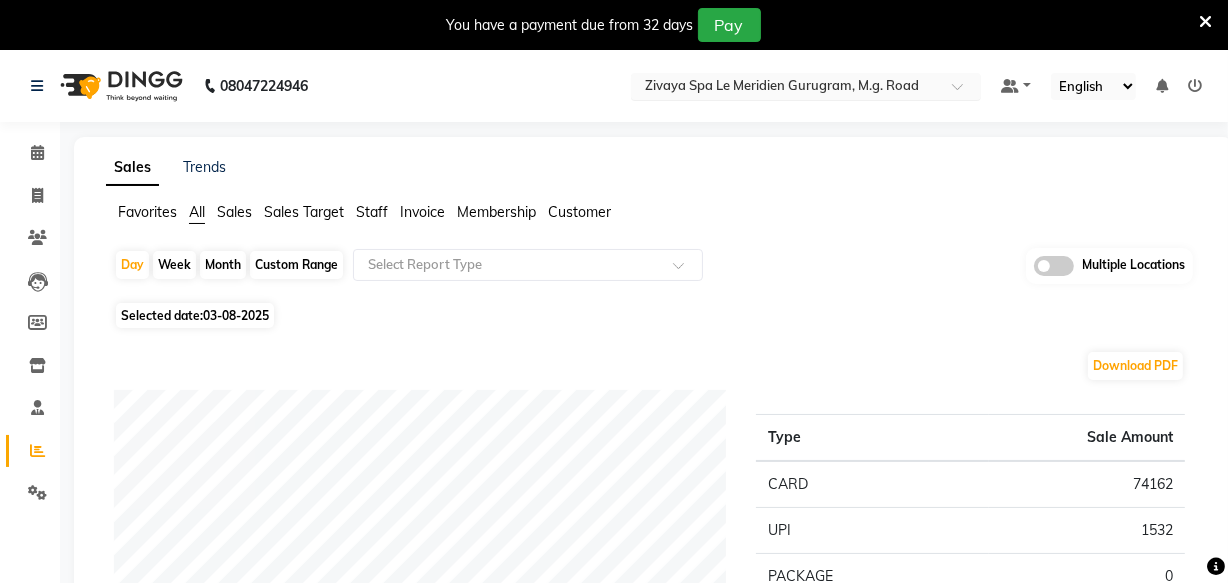 click at bounding box center [786, 88] 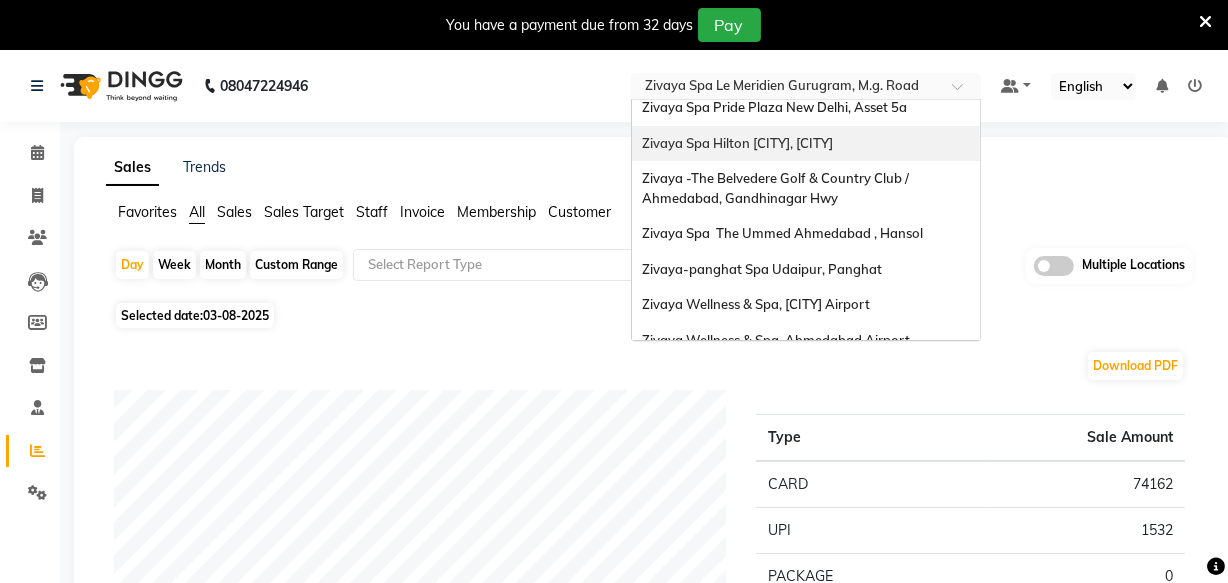 scroll, scrollTop: 205, scrollLeft: 0, axis: vertical 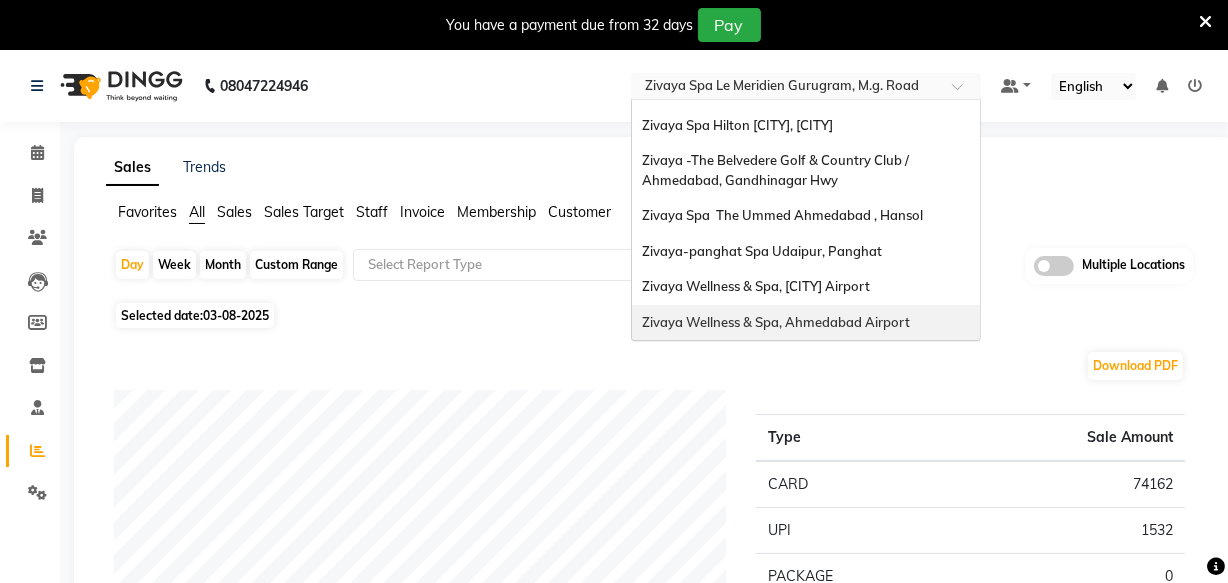 click on "Zivaya Wellness & Spa, Ahmedabad Airport" at bounding box center [806, 323] 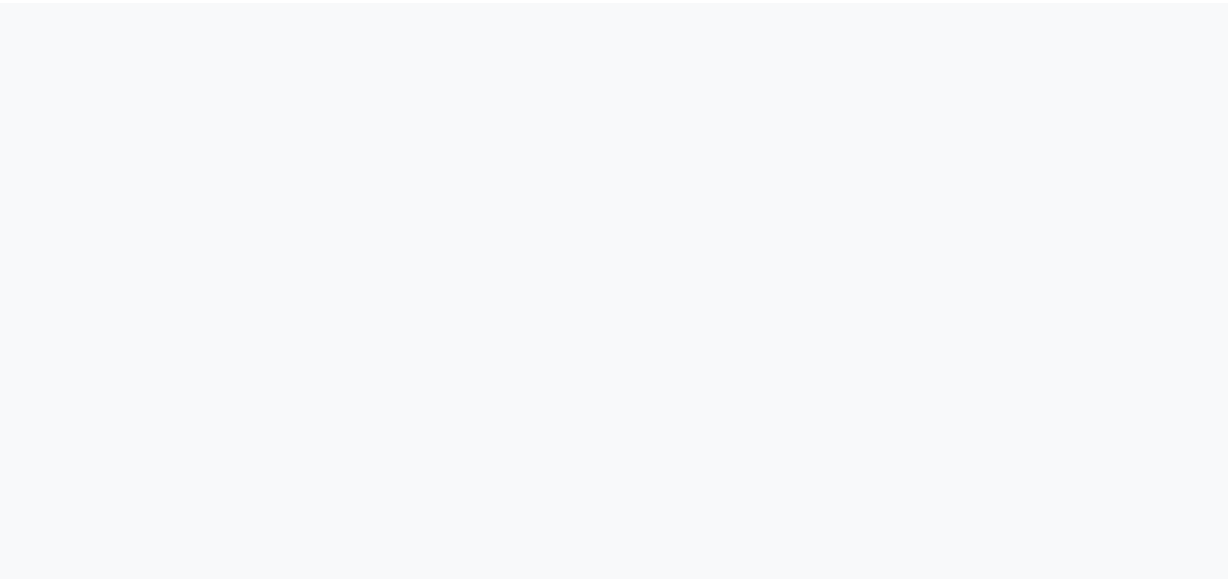 scroll, scrollTop: 0, scrollLeft: 0, axis: both 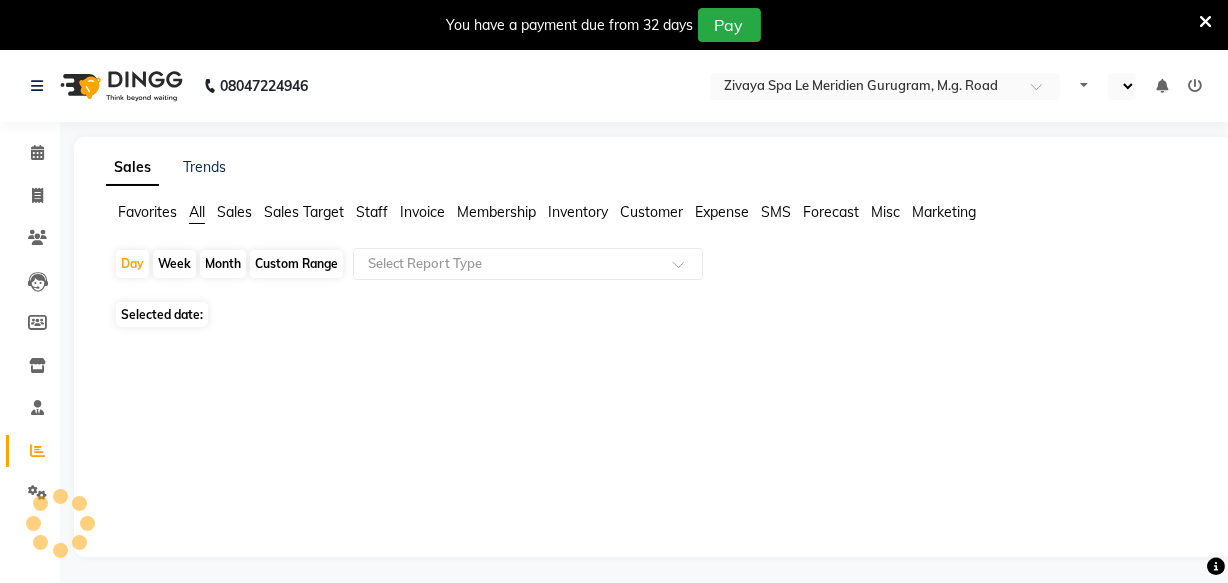 select on "en" 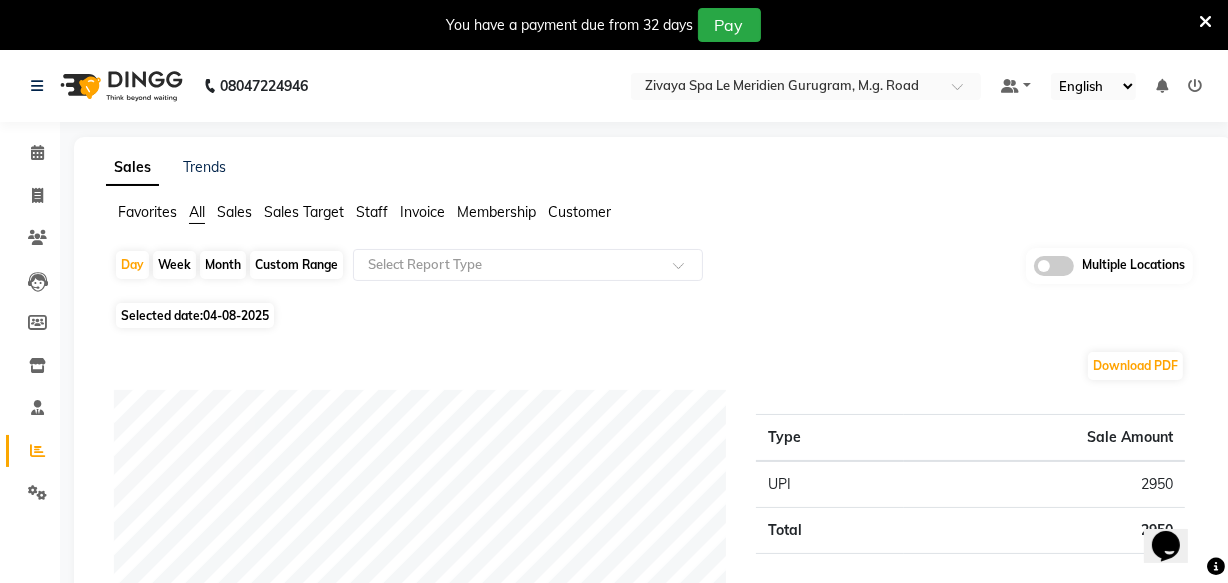 scroll, scrollTop: 0, scrollLeft: 0, axis: both 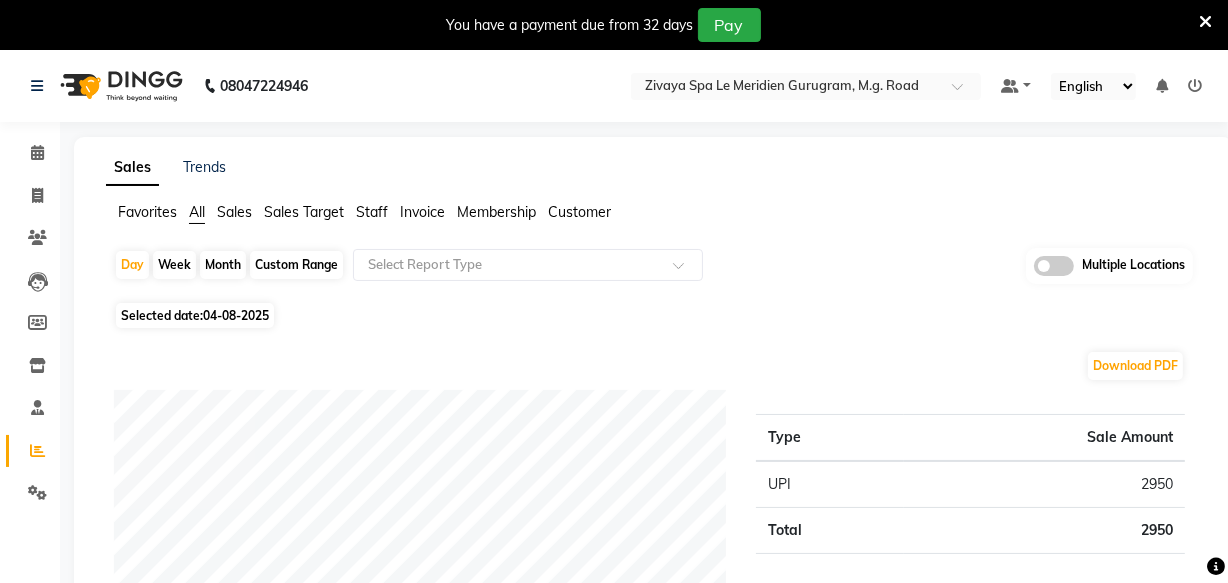 click on "Selected date:  [DATE]" 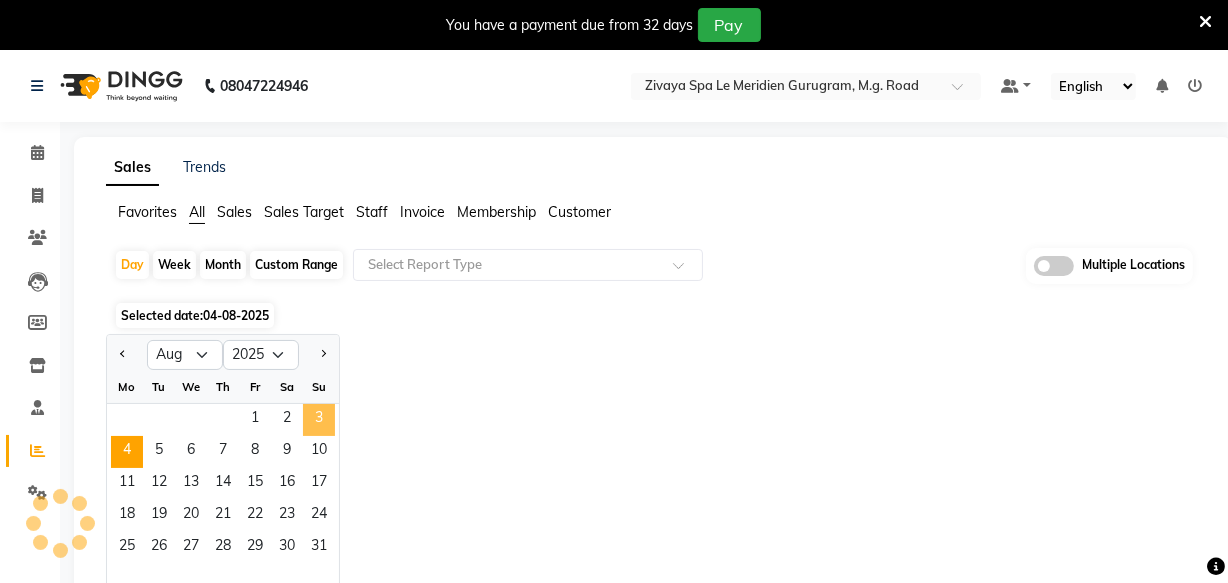 click on "3" 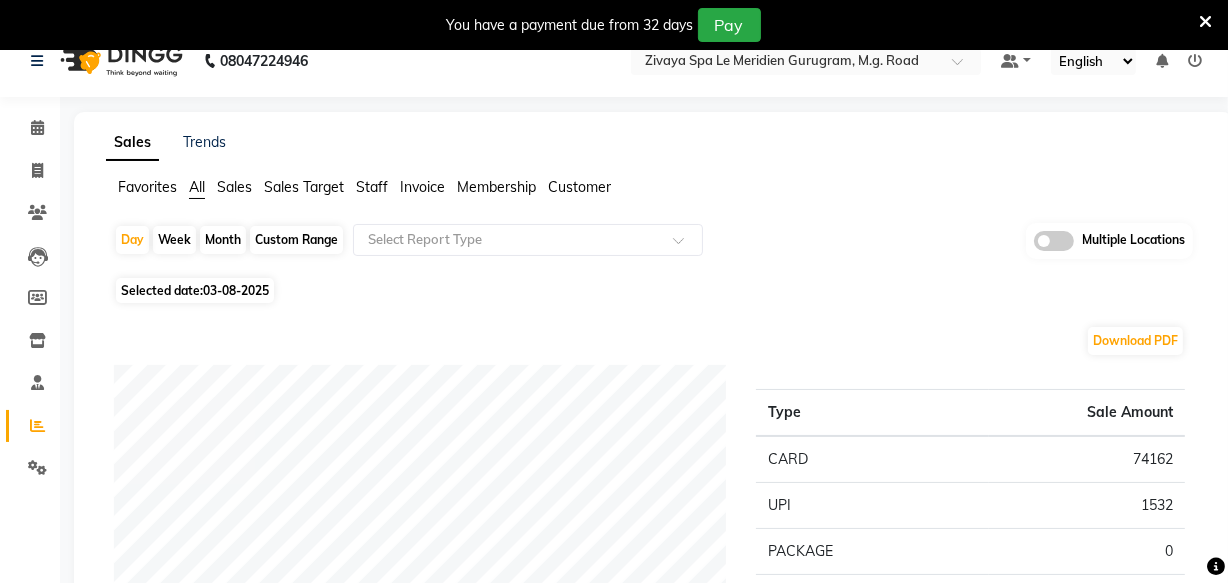 scroll, scrollTop: 0, scrollLeft: 0, axis: both 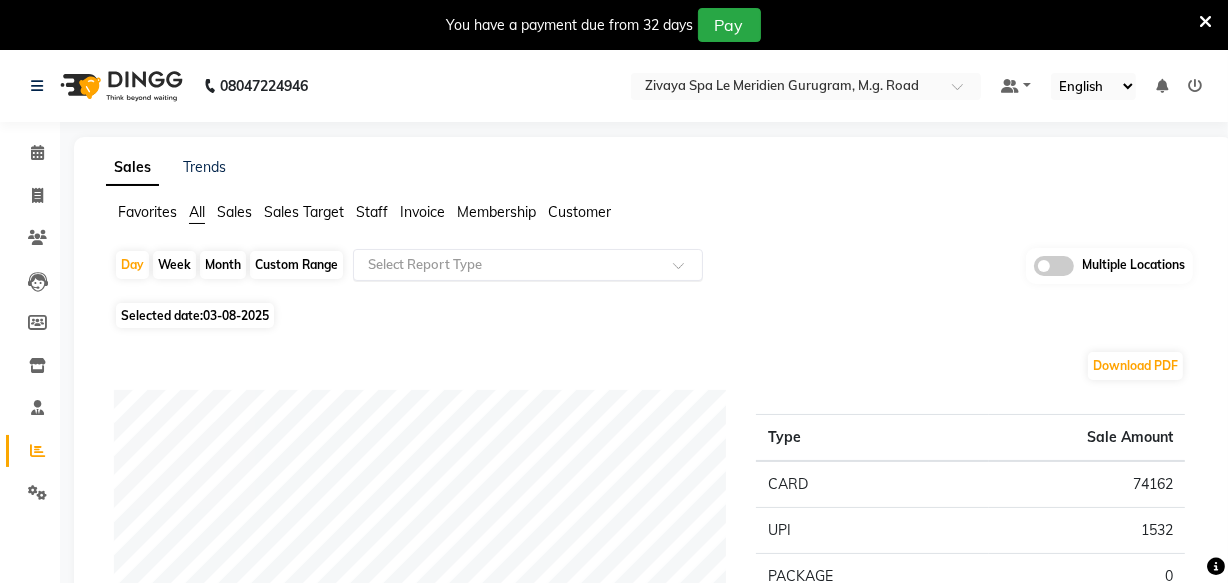click 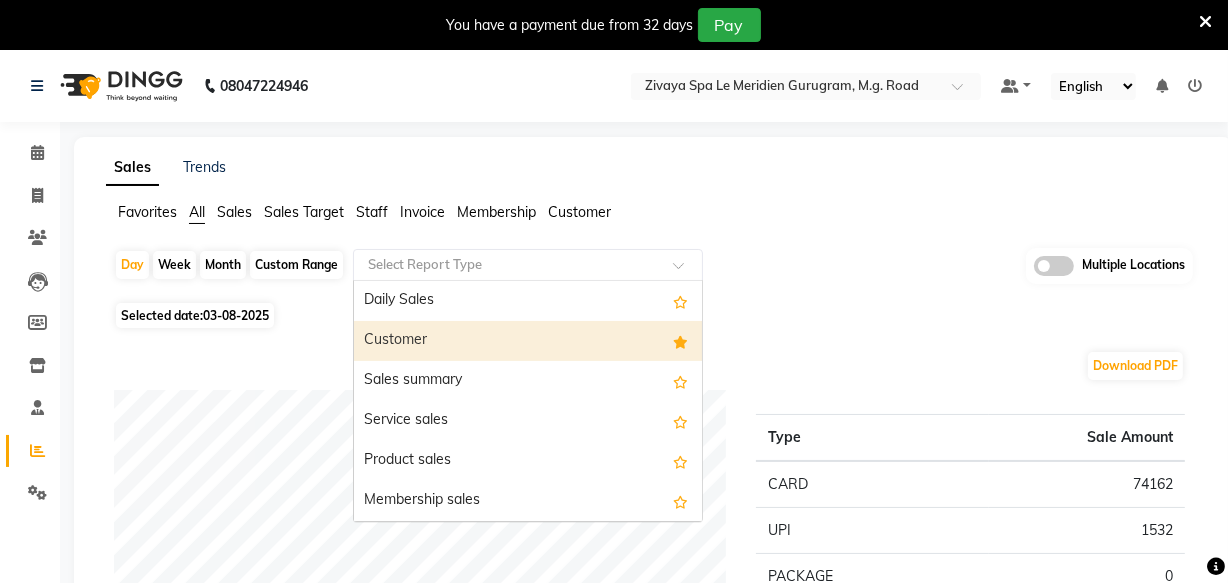 click on "Customer" at bounding box center [528, 341] 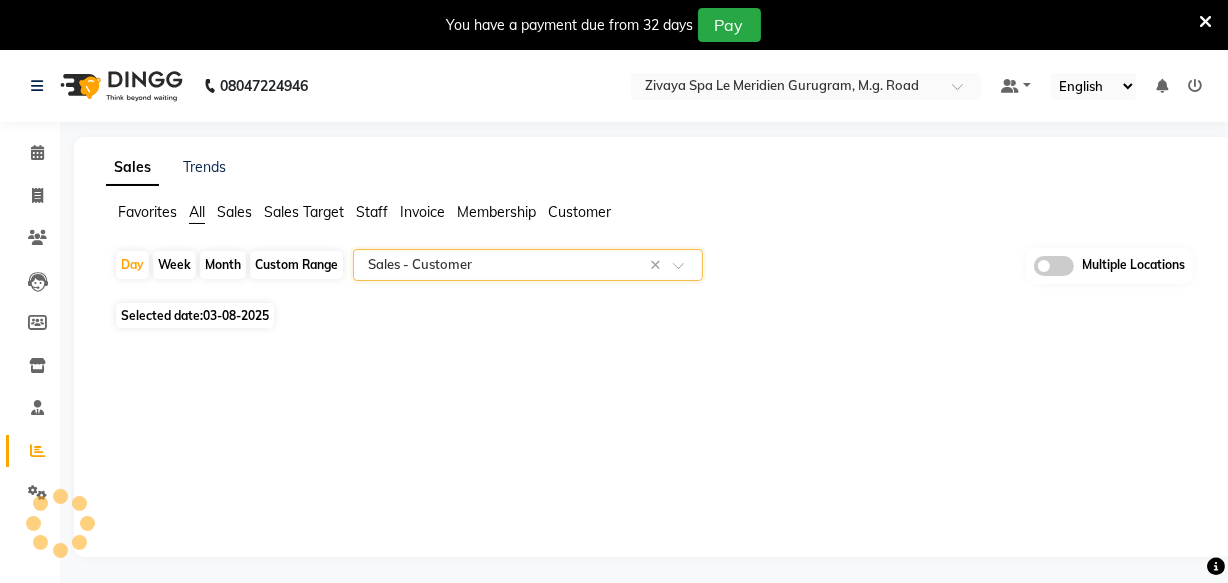 select on "full_report" 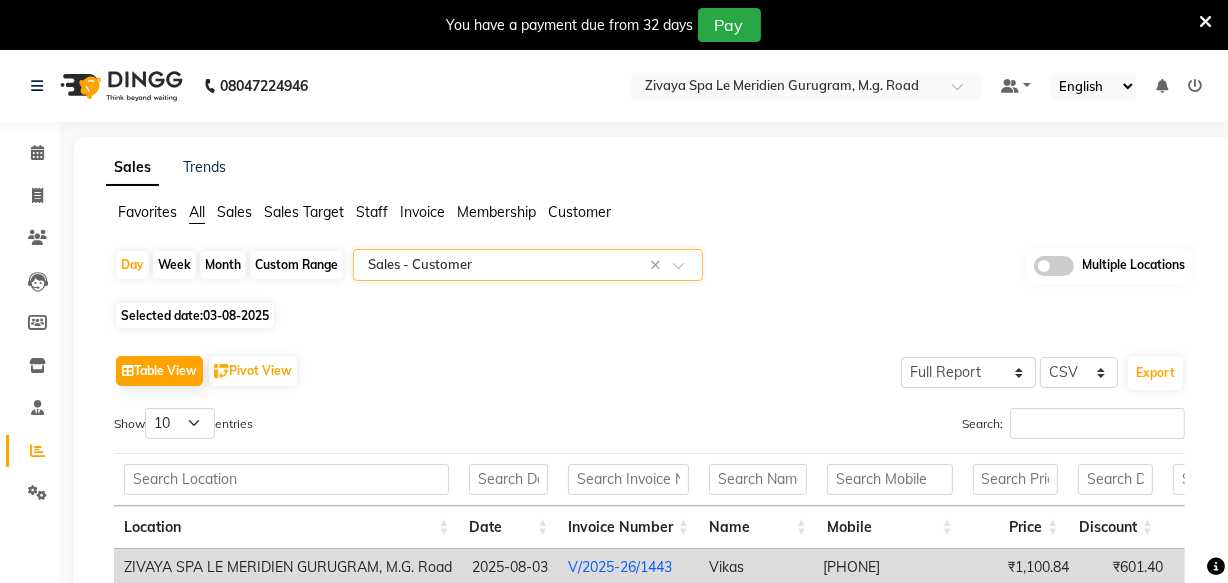 scroll, scrollTop: 272, scrollLeft: 0, axis: vertical 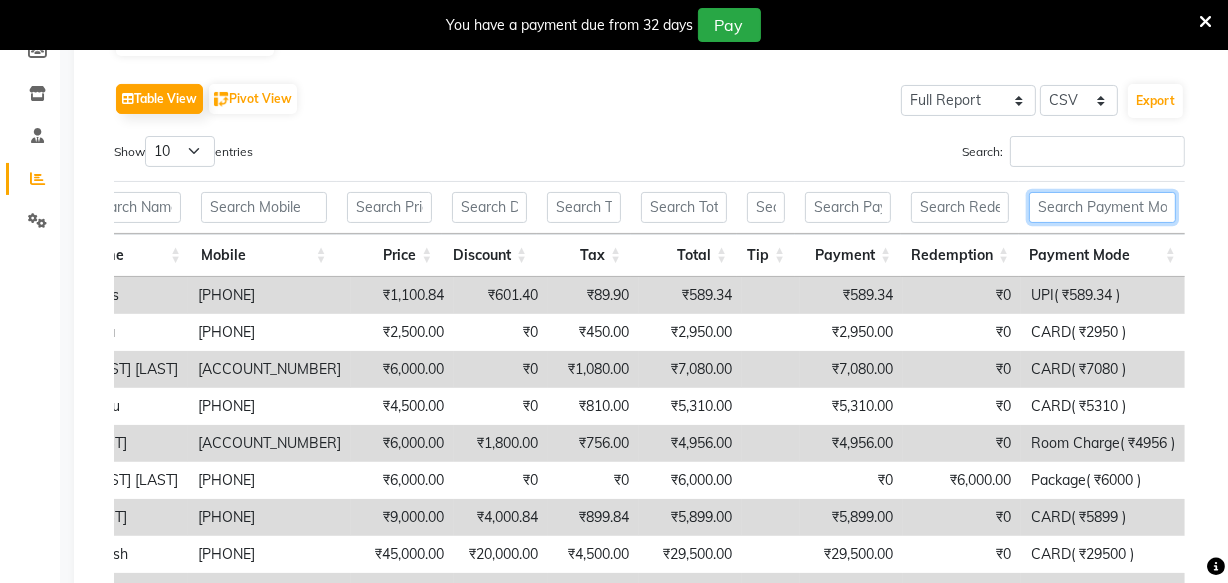 click at bounding box center (1102, 207) 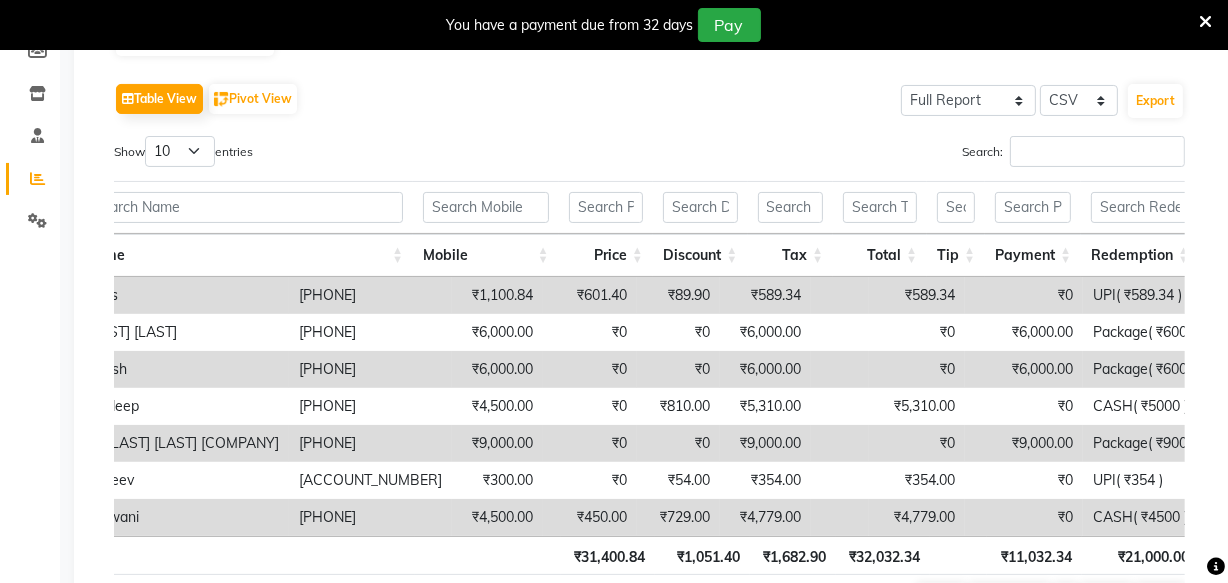 scroll, scrollTop: 0, scrollLeft: 676, axis: horizontal 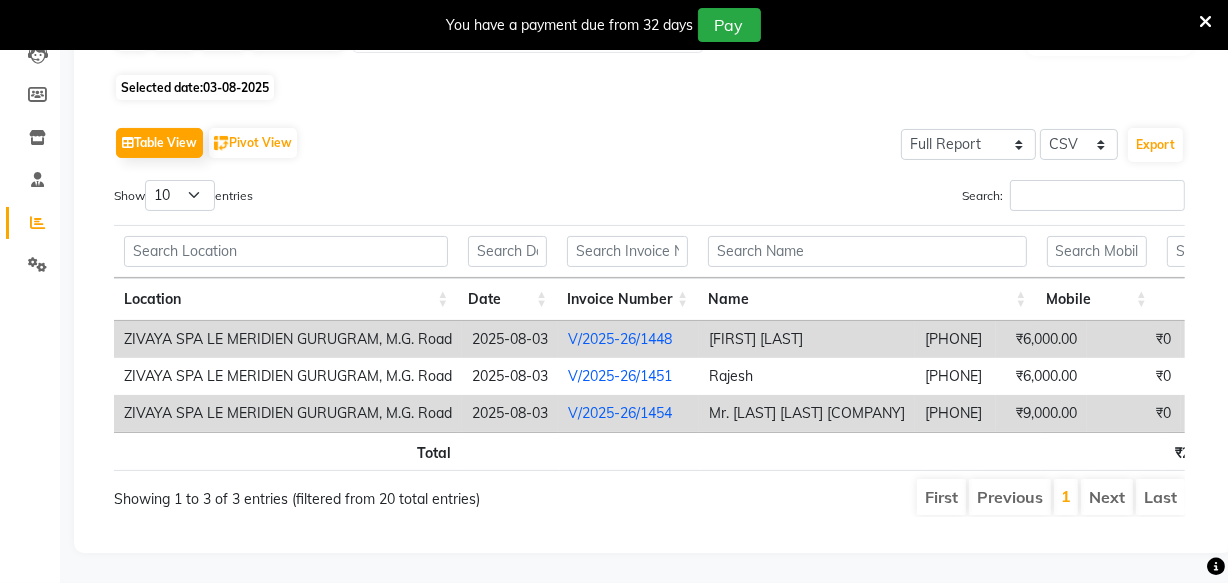 type on "pac" 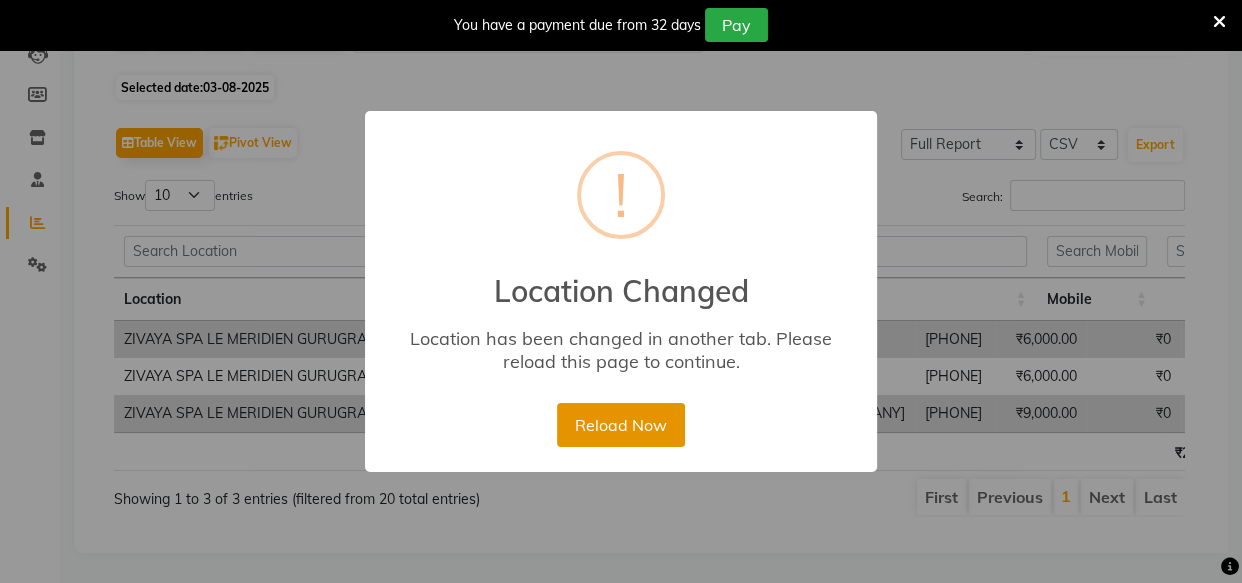 click on "Reload Now" at bounding box center [620, 425] 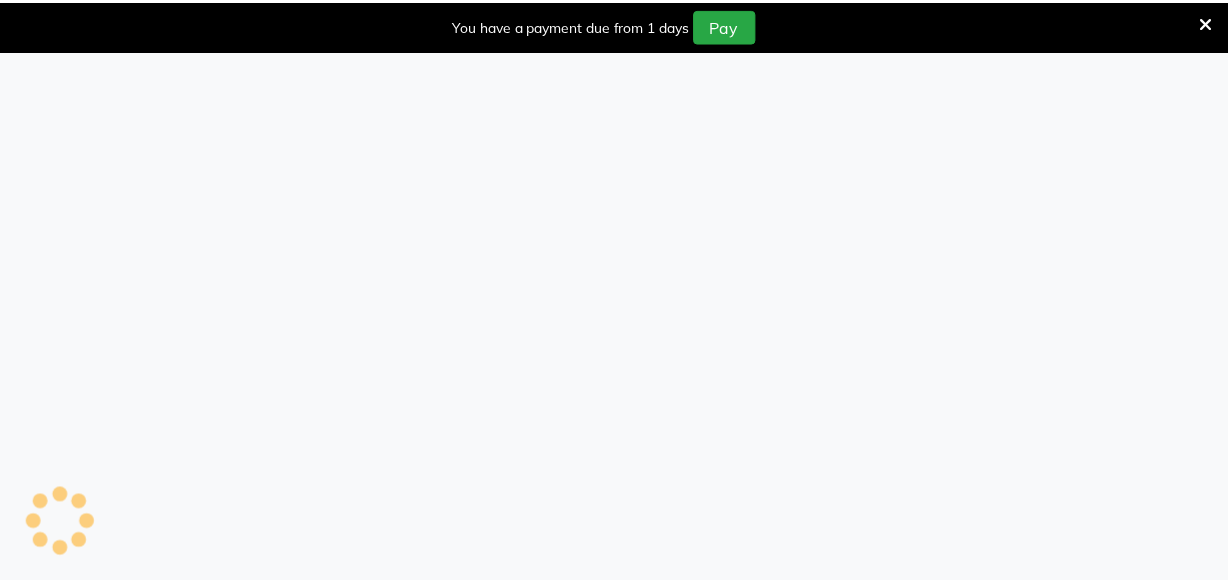 scroll, scrollTop: 0, scrollLeft: 0, axis: both 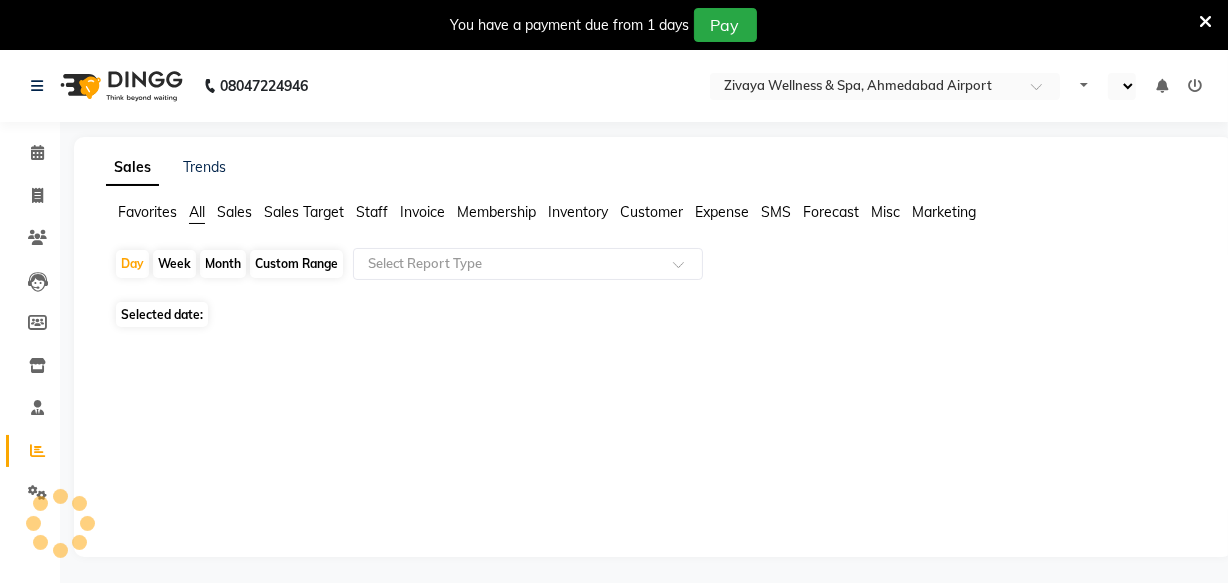select on "en" 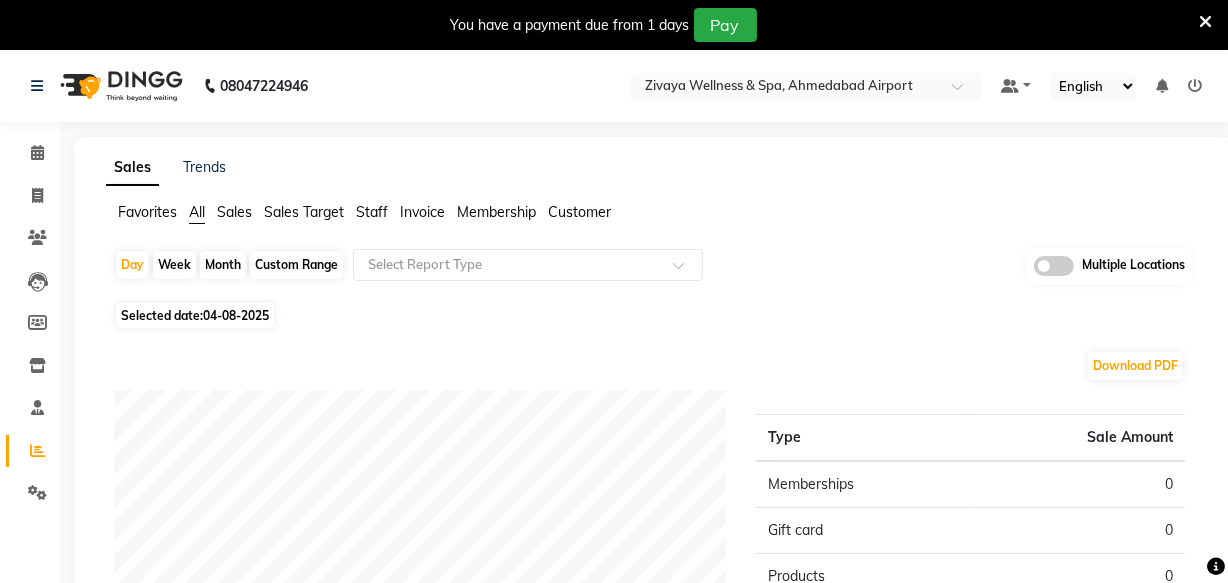 click on "04-08-2025" 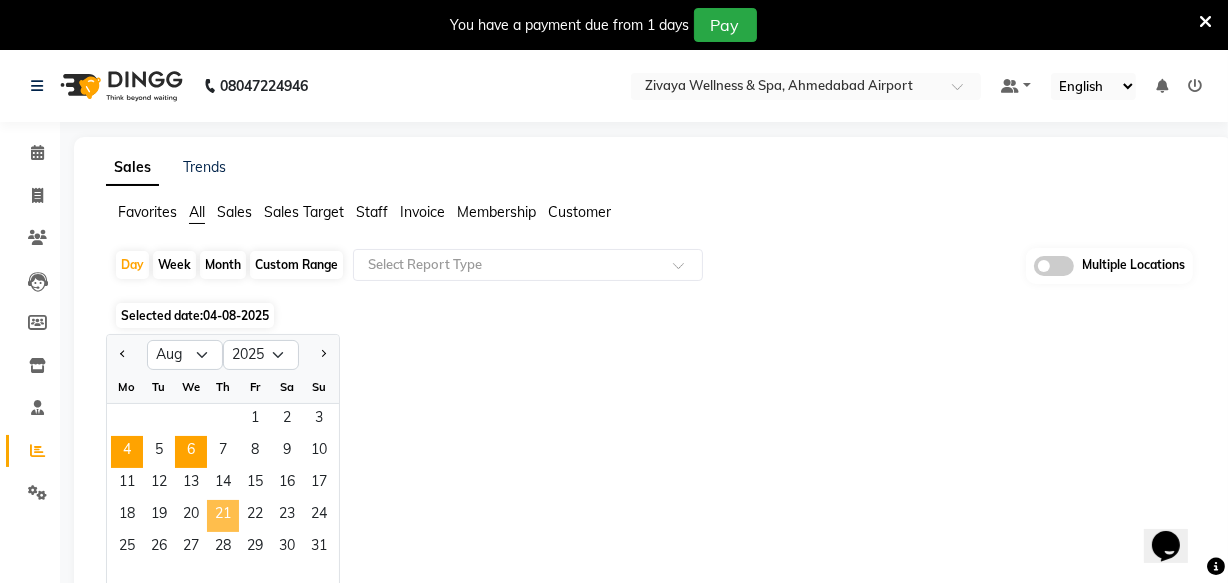 scroll, scrollTop: 0, scrollLeft: 0, axis: both 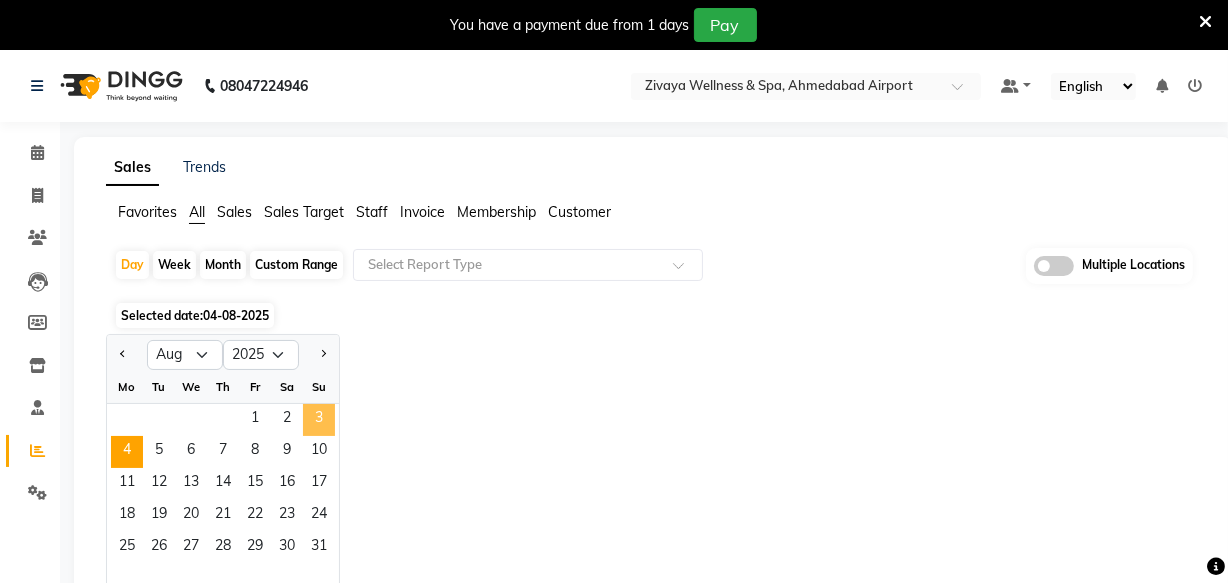 click on "3" 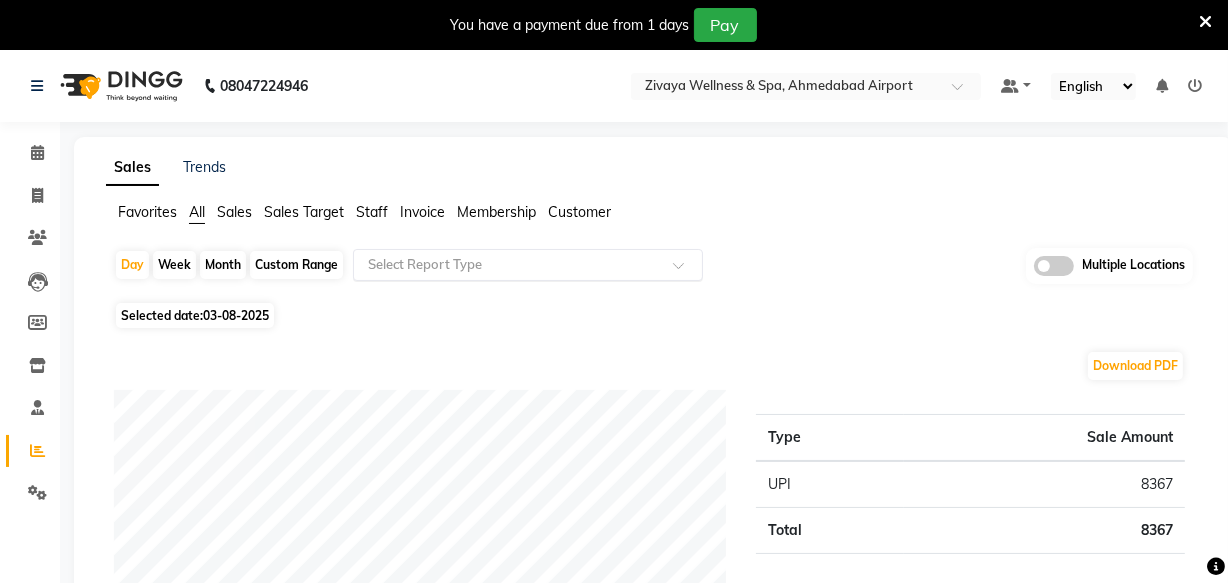 click 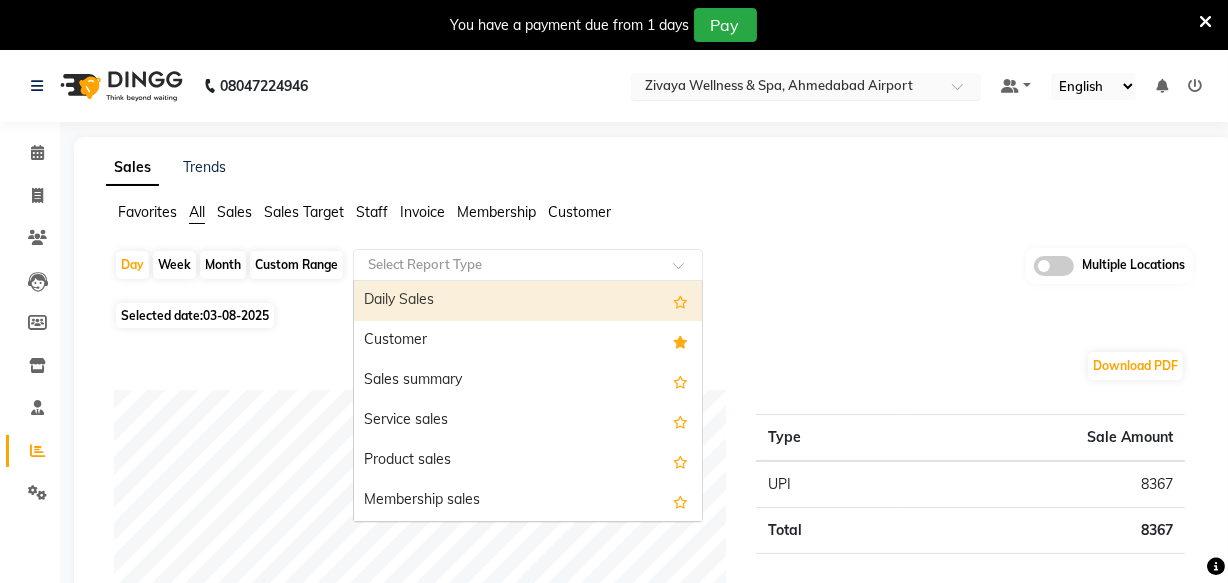click at bounding box center (786, 88) 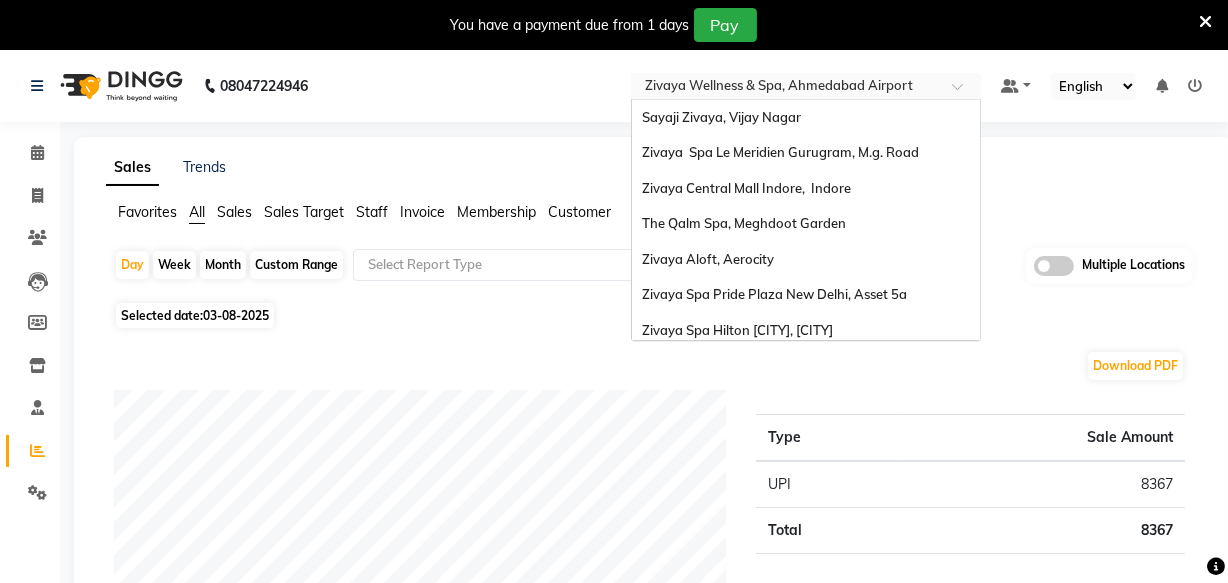 scroll, scrollTop: 205, scrollLeft: 0, axis: vertical 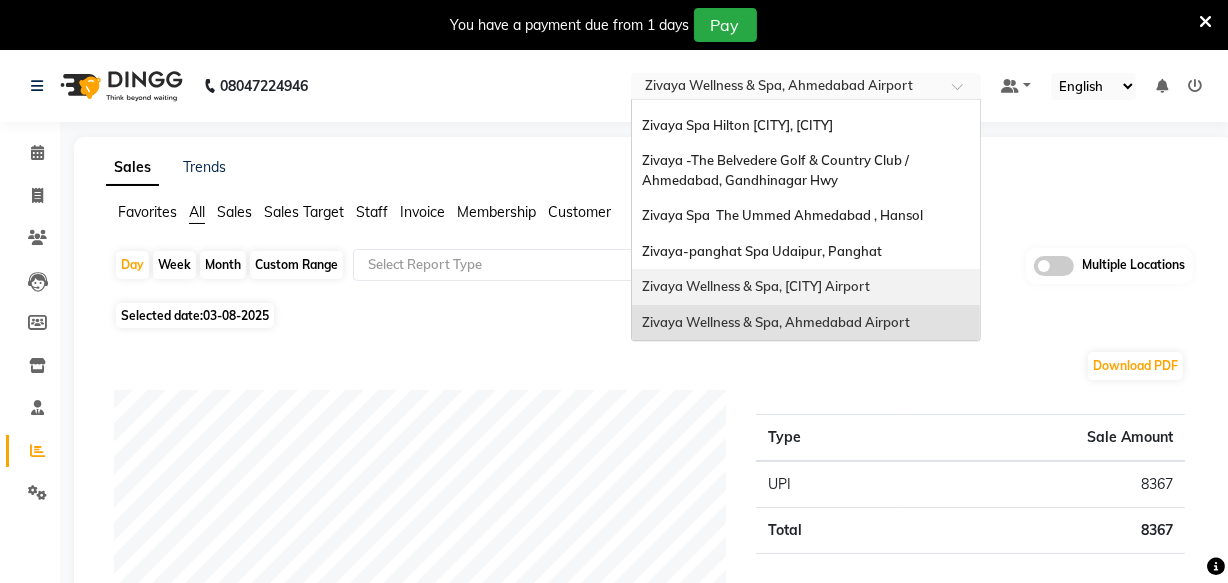 click on "Zivaya Wellness & Spa, Mumbai Airport" at bounding box center [806, 287] 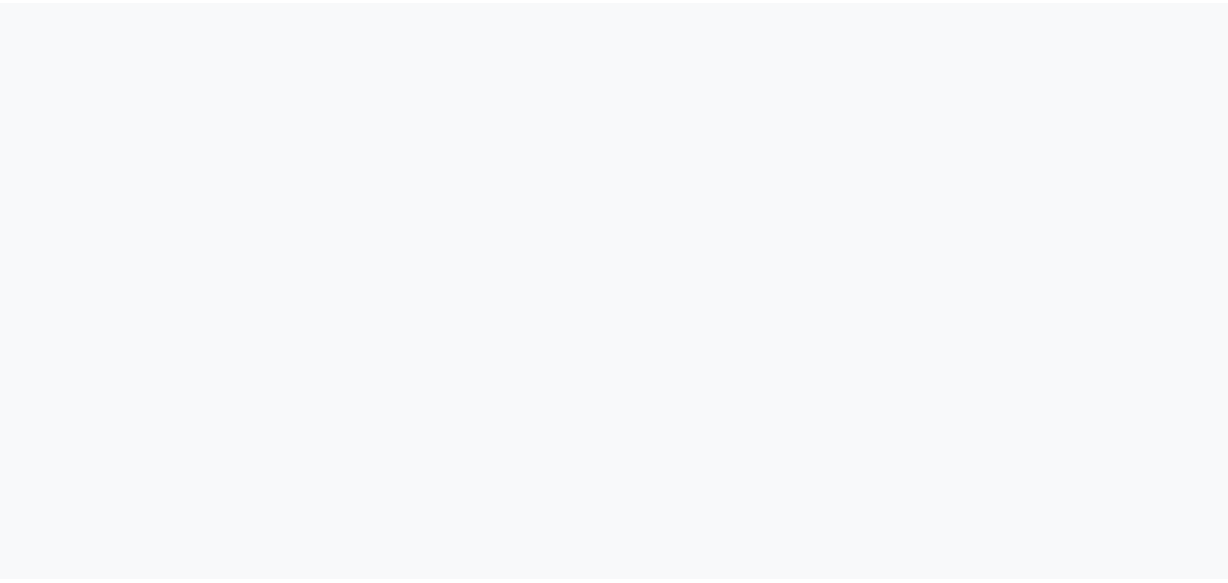 scroll, scrollTop: 0, scrollLeft: 0, axis: both 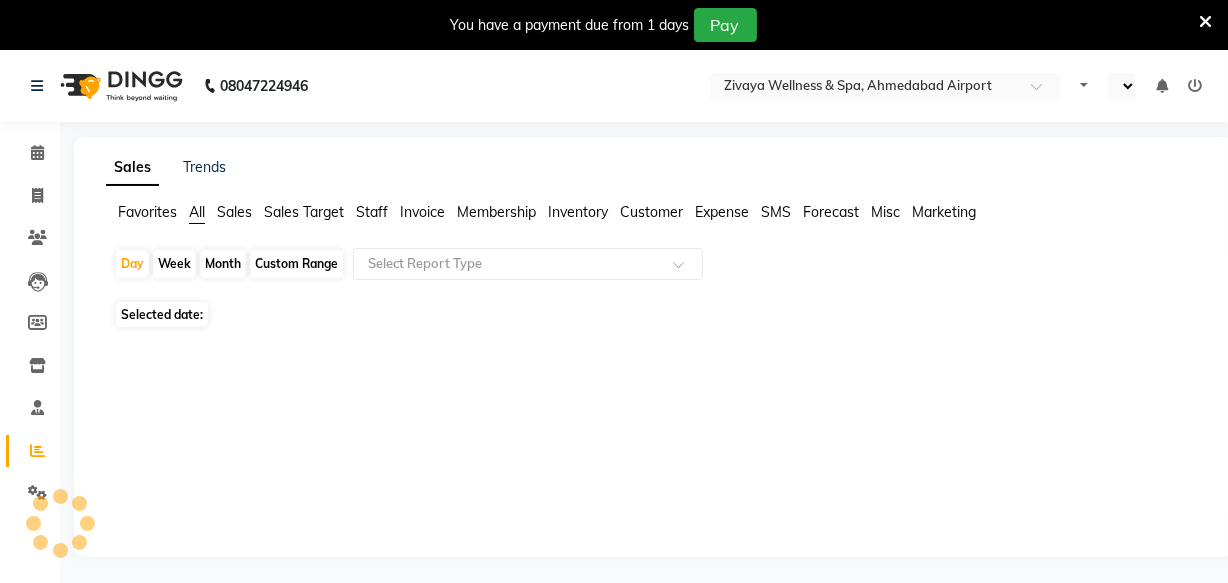 select on "en" 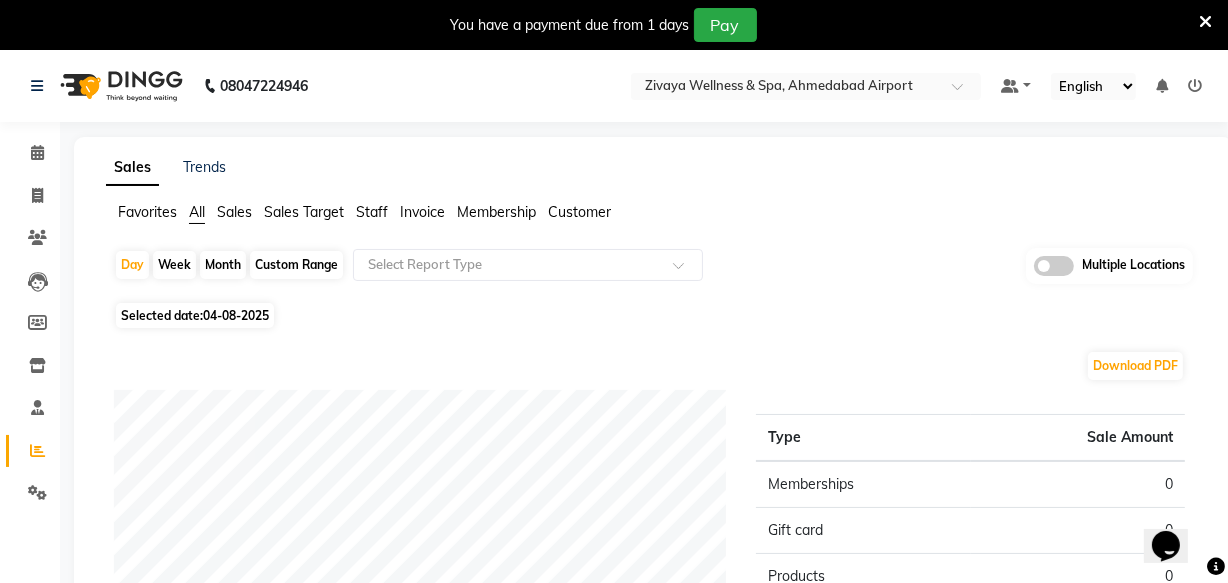 scroll, scrollTop: 0, scrollLeft: 0, axis: both 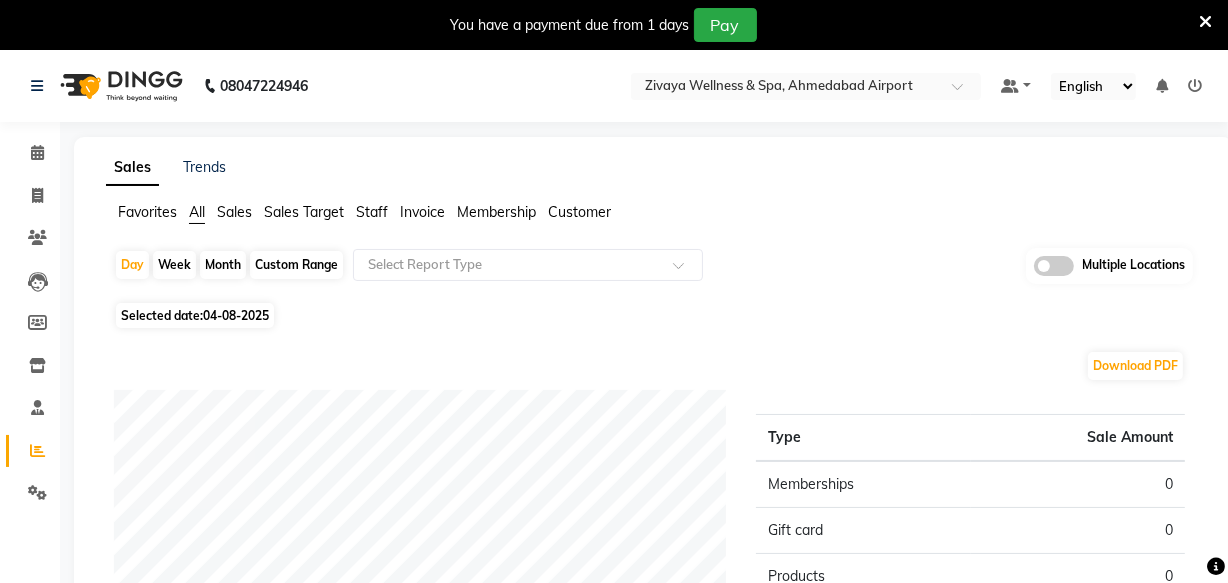 click on "Selected date:  04-08-2025" 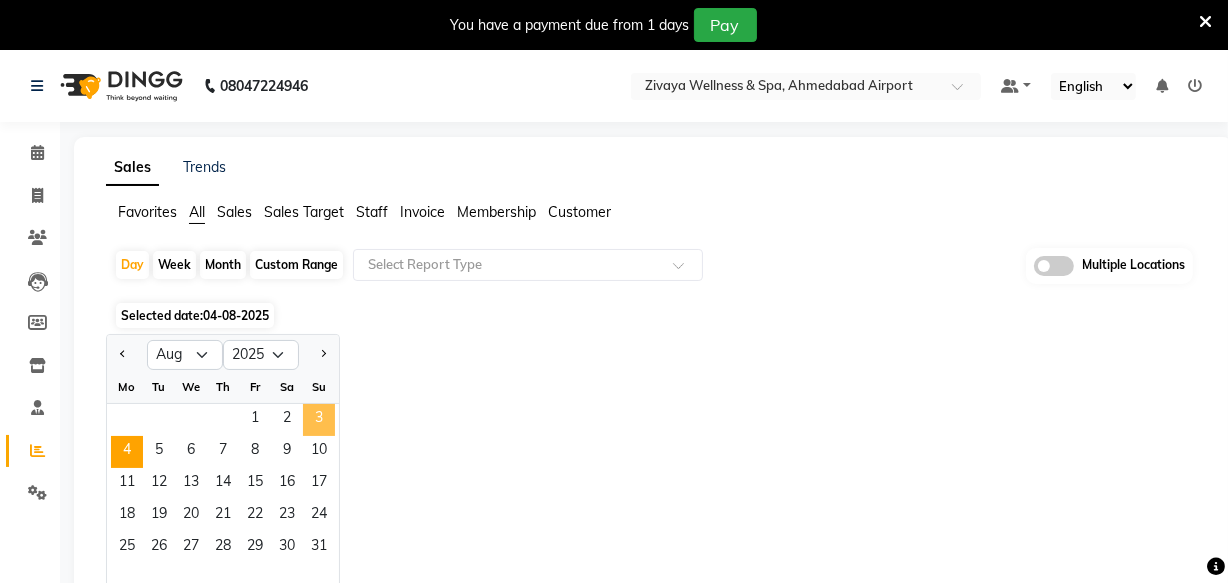 click on "3" 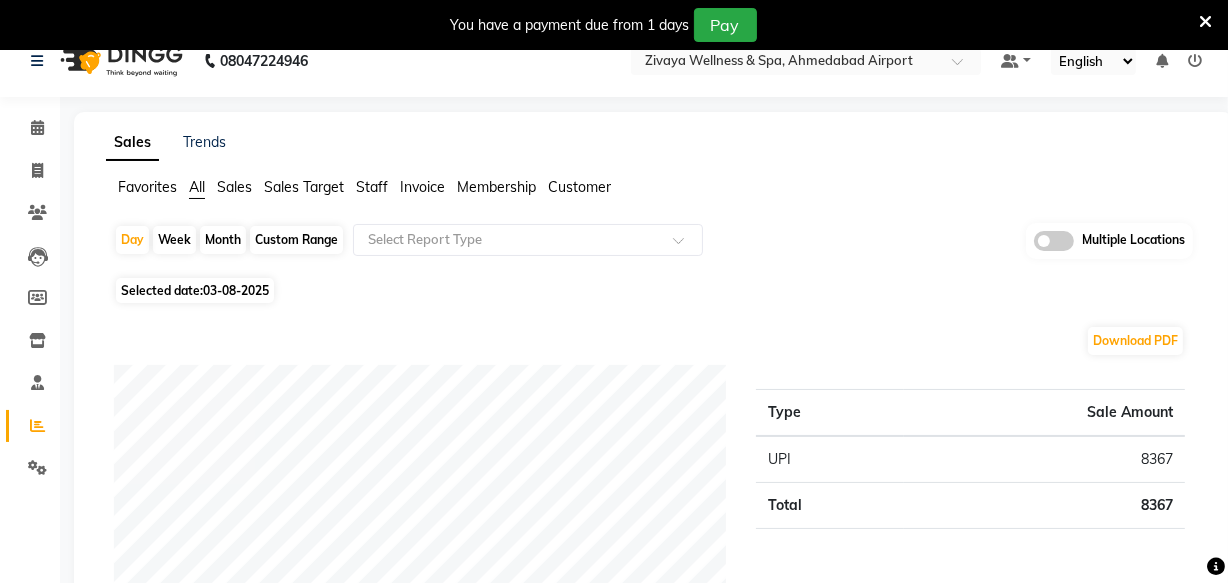 scroll, scrollTop: 0, scrollLeft: 0, axis: both 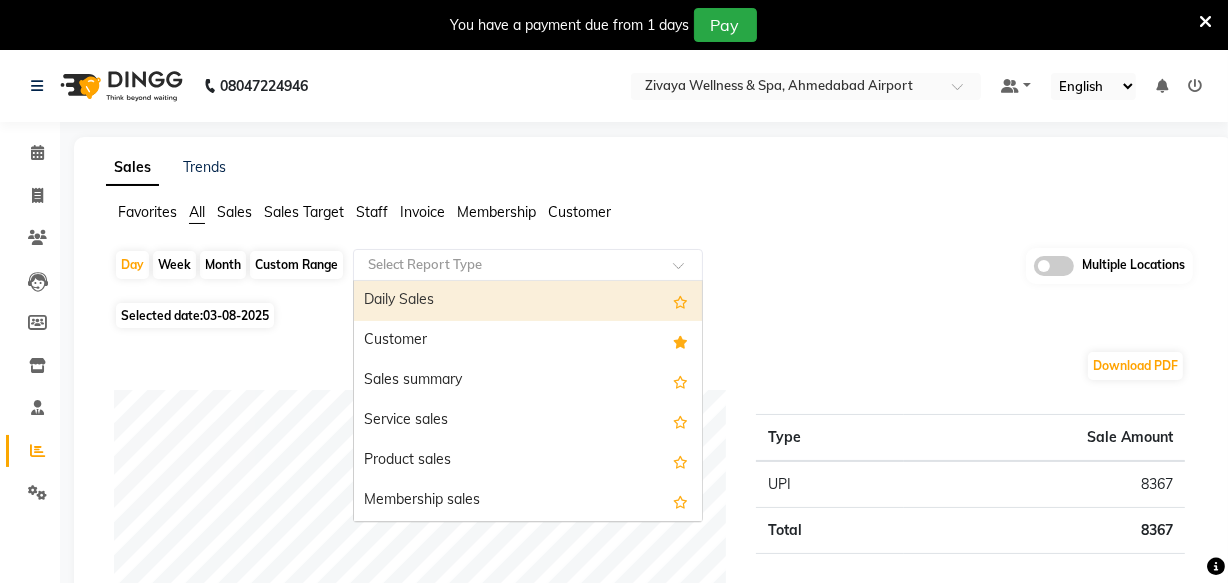 click 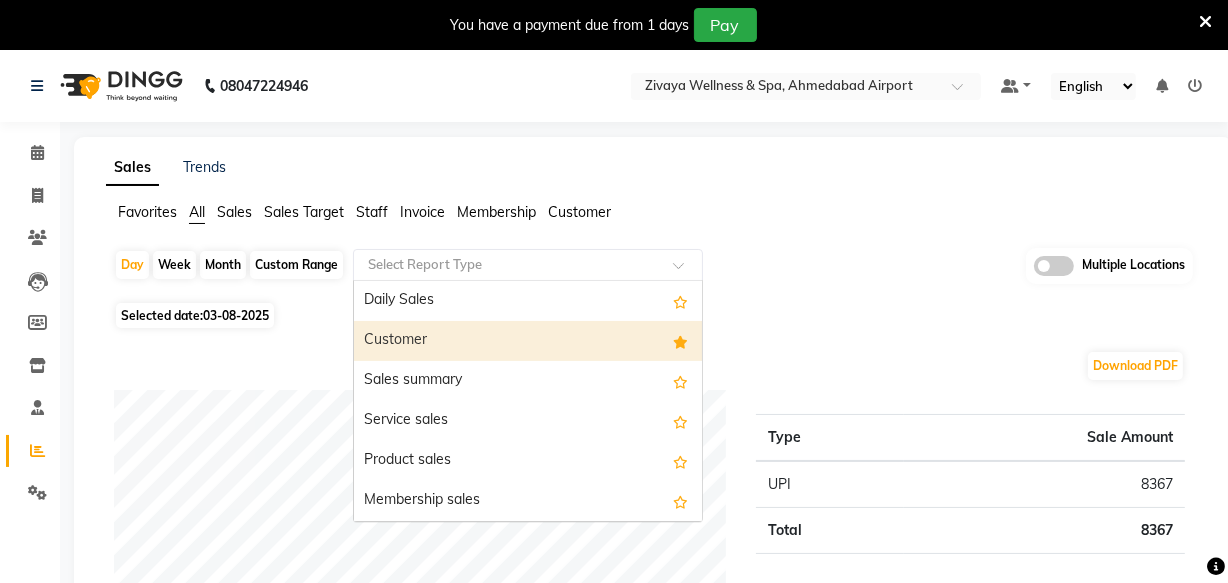 click on "Customer" at bounding box center [528, 341] 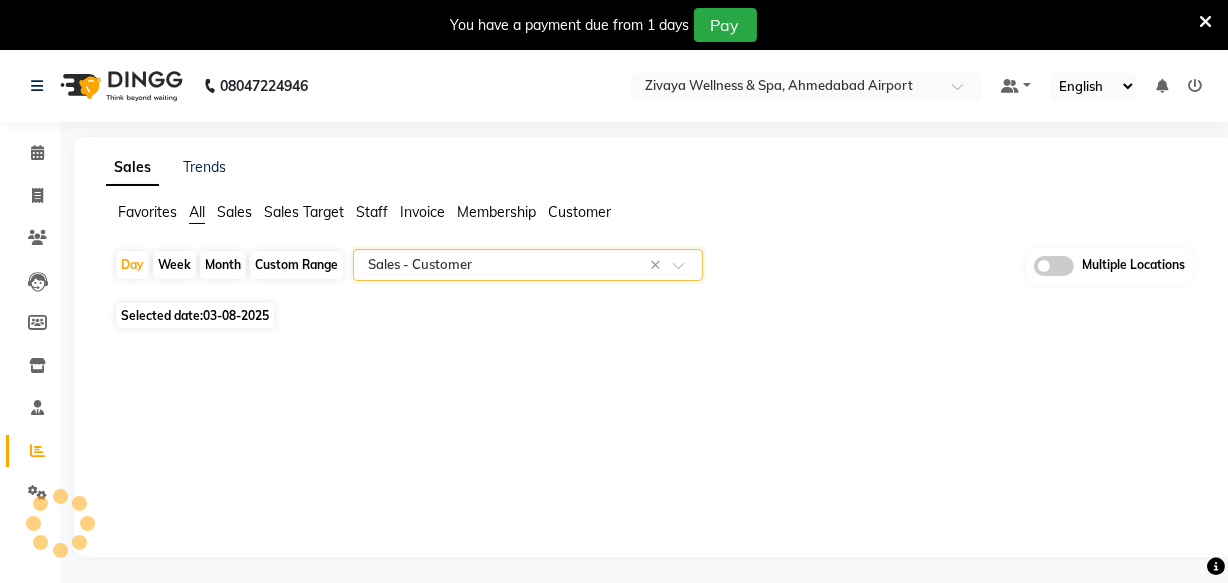 select on "filtered_report" 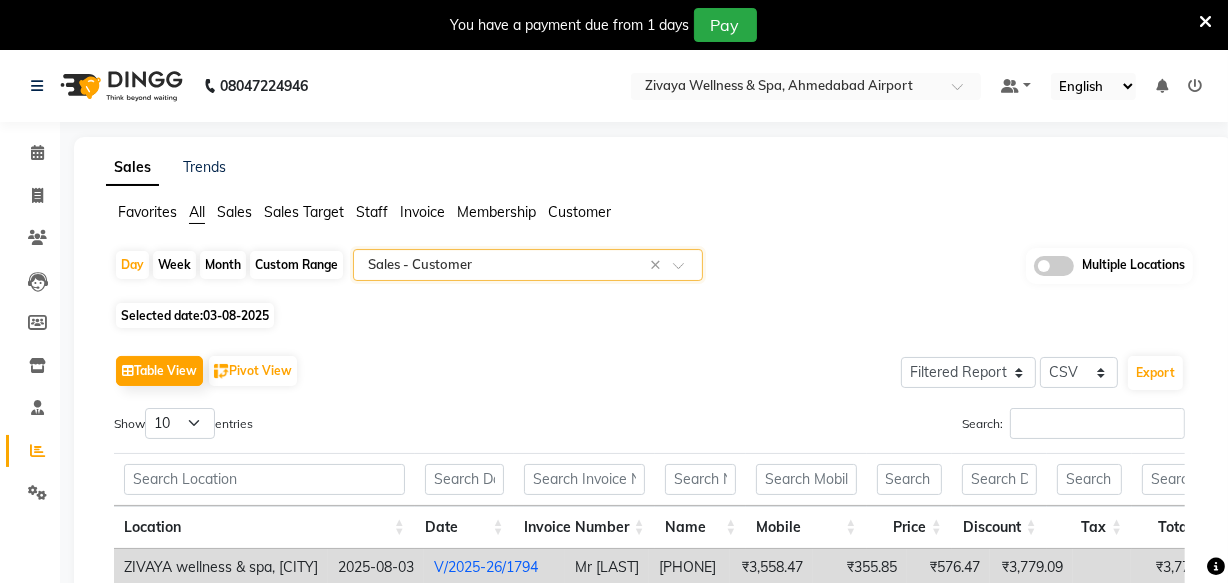 scroll, scrollTop: 217, scrollLeft: 0, axis: vertical 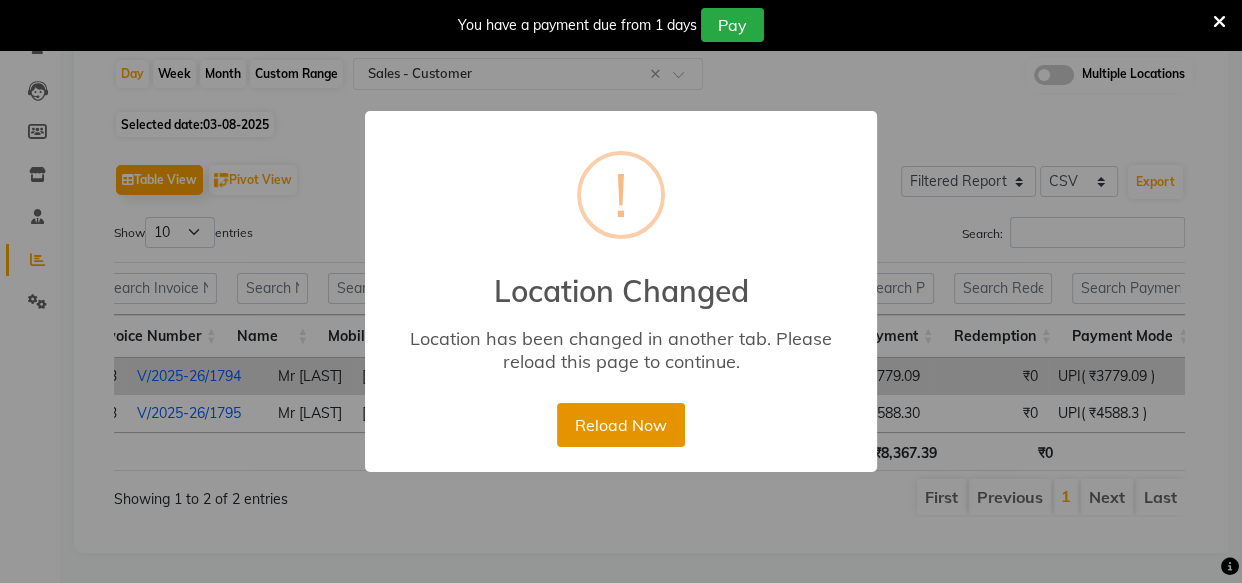drag, startPoint x: 645, startPoint y: 419, endPoint x: 627, endPoint y: 400, distance: 26.172504 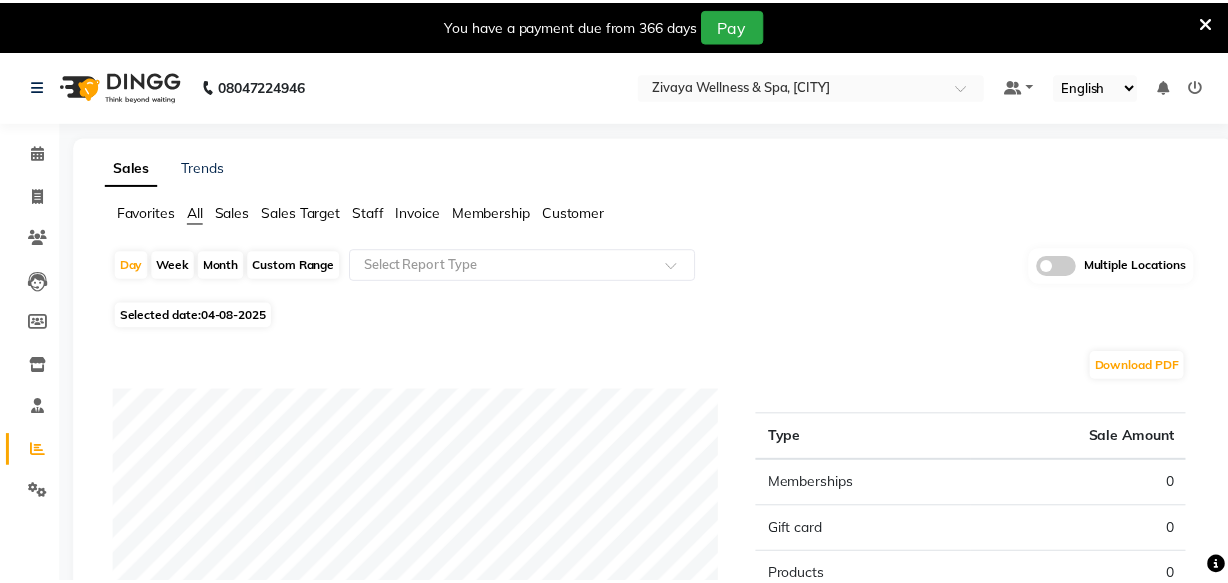 scroll, scrollTop: 0, scrollLeft: 0, axis: both 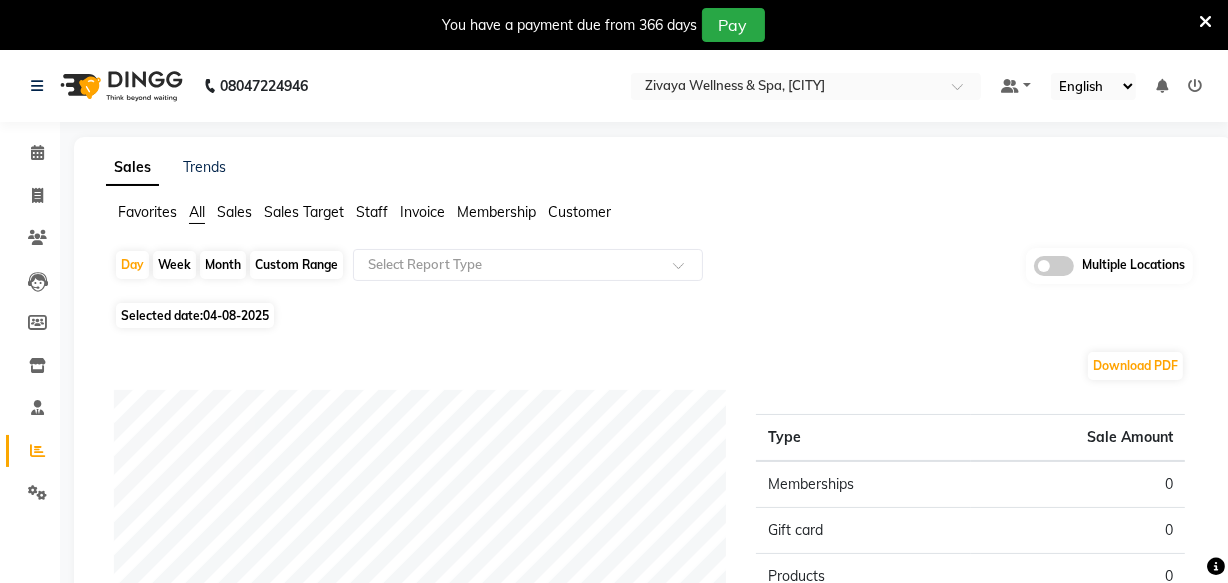 click on "04-08-2025" 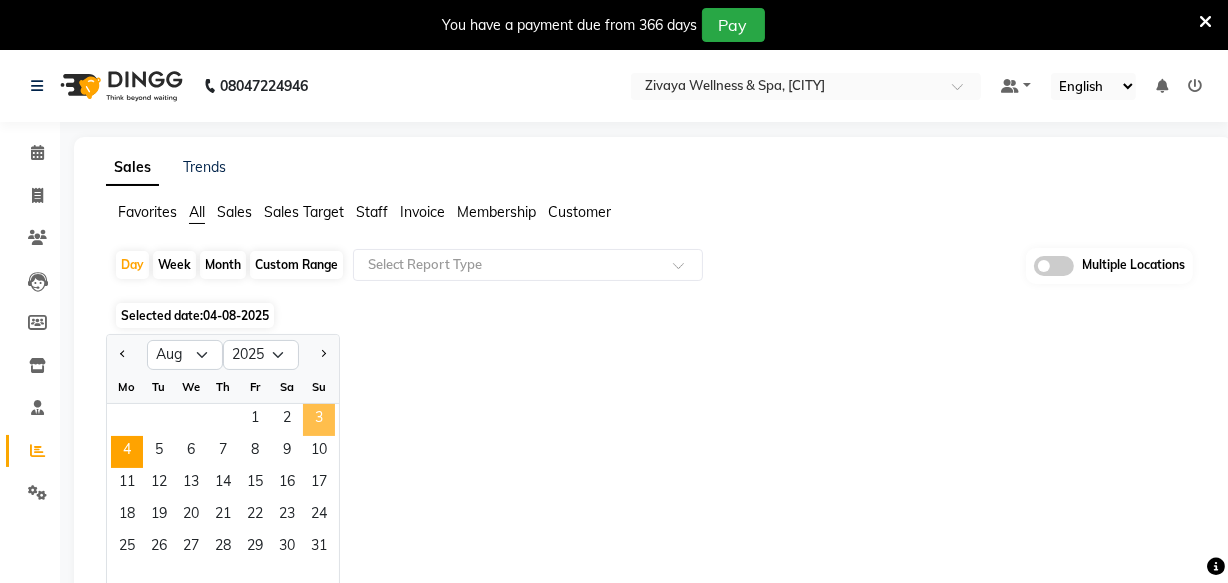 click on "3" 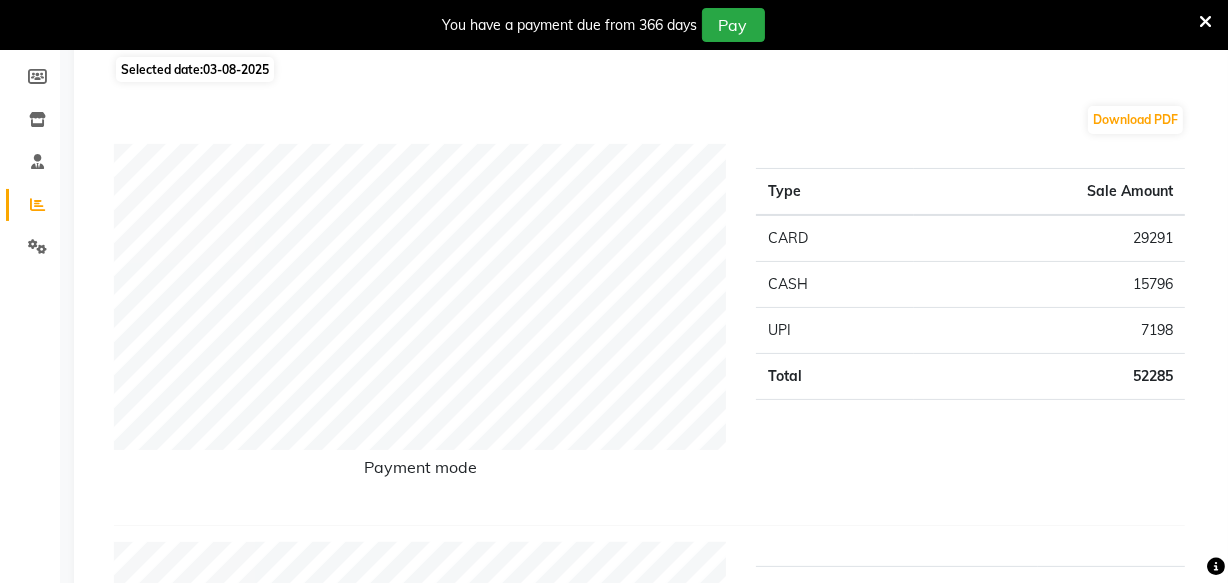 scroll, scrollTop: 272, scrollLeft: 0, axis: vertical 